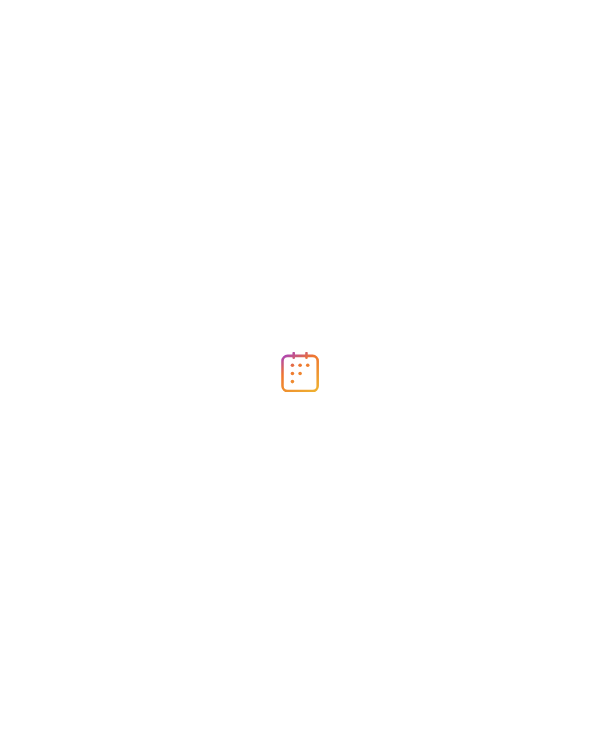 scroll, scrollTop: 0, scrollLeft: 0, axis: both 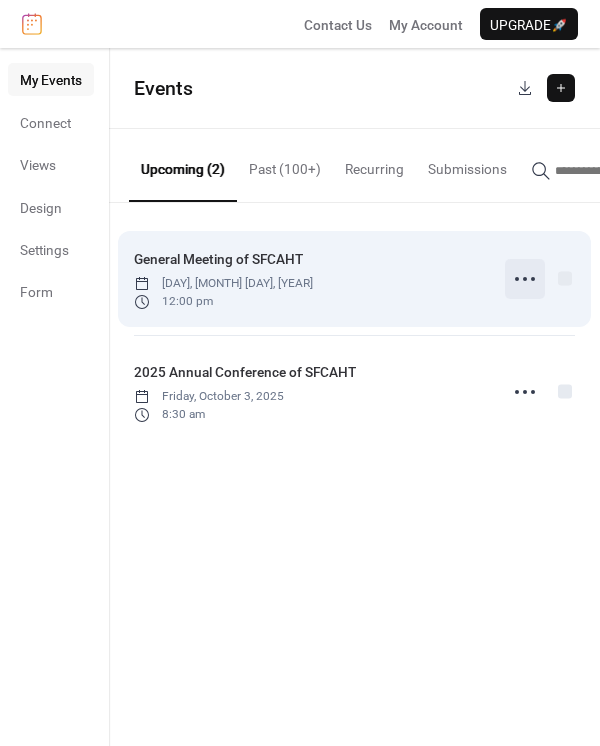 click 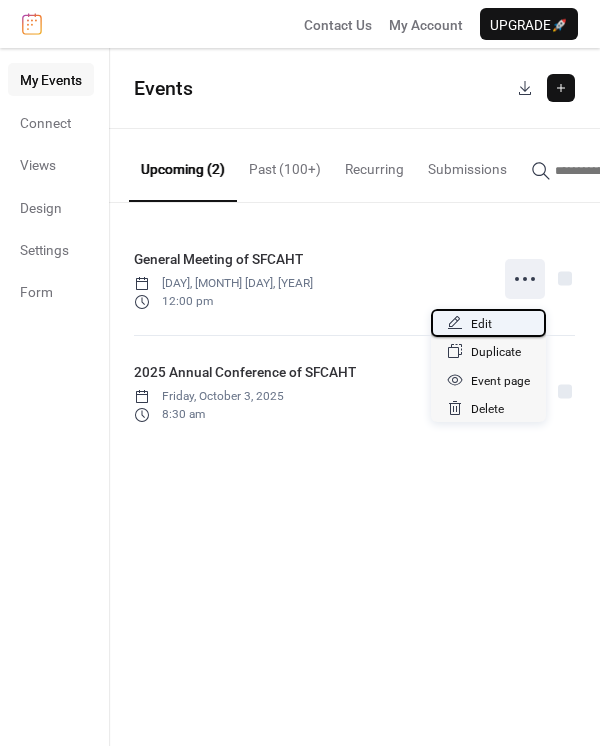 click on "Edit" at bounding box center [481, 324] 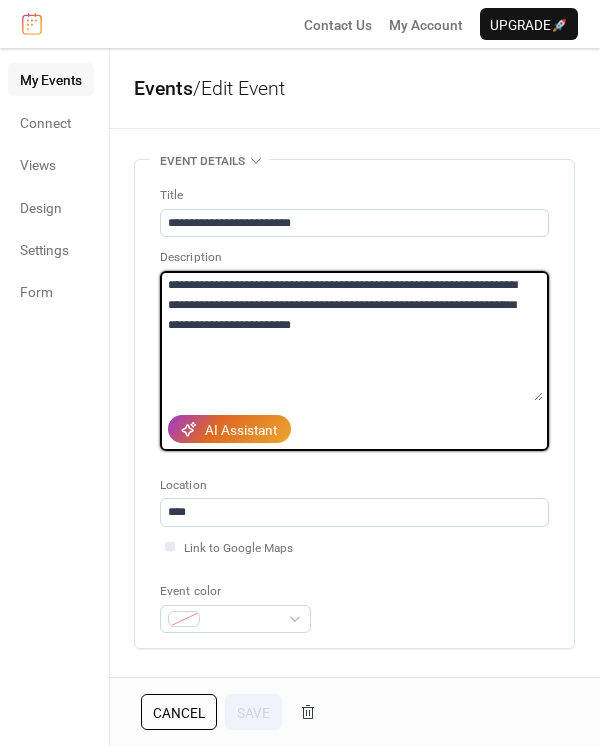 drag, startPoint x: 385, startPoint y: 331, endPoint x: 161, endPoint y: 284, distance: 228.8777 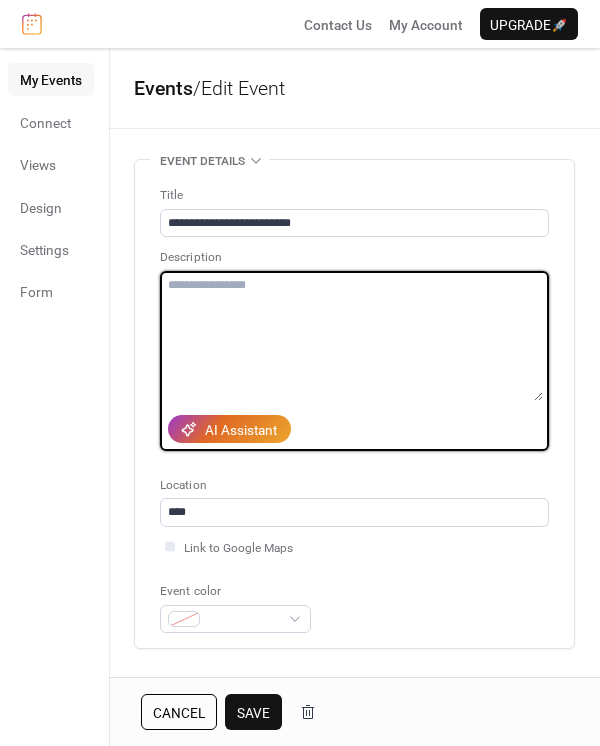 paste on "**********" 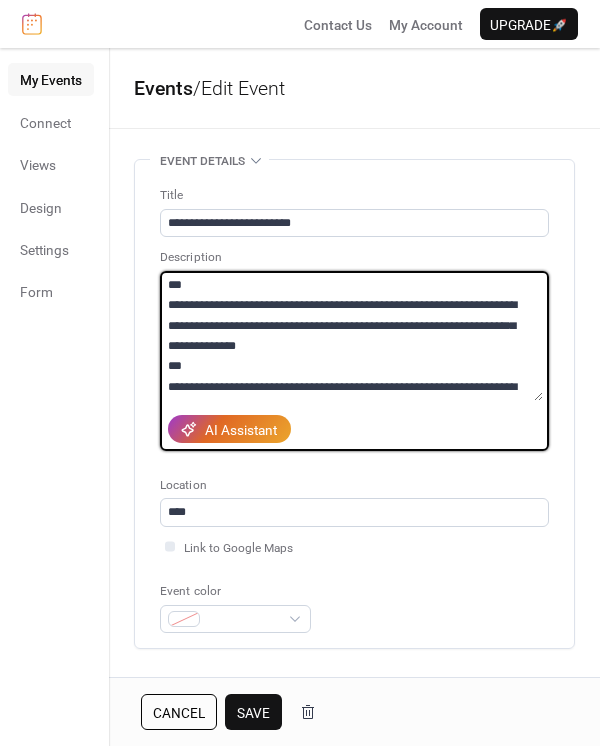 scroll, scrollTop: 150, scrollLeft: 0, axis: vertical 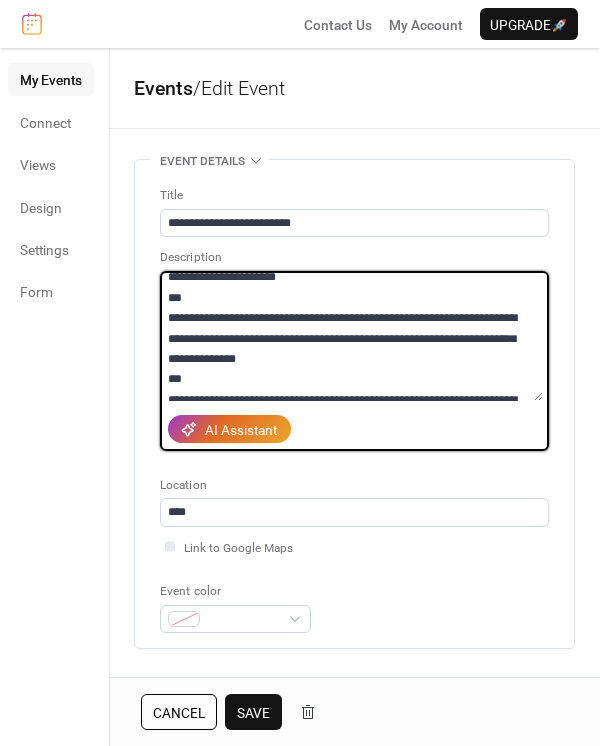 click on "**********" at bounding box center (351, 336) 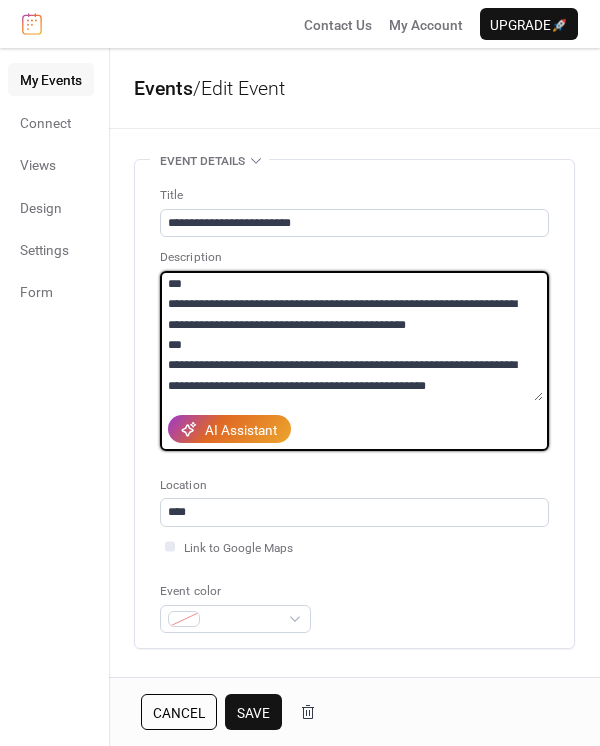 scroll, scrollTop: 326, scrollLeft: 0, axis: vertical 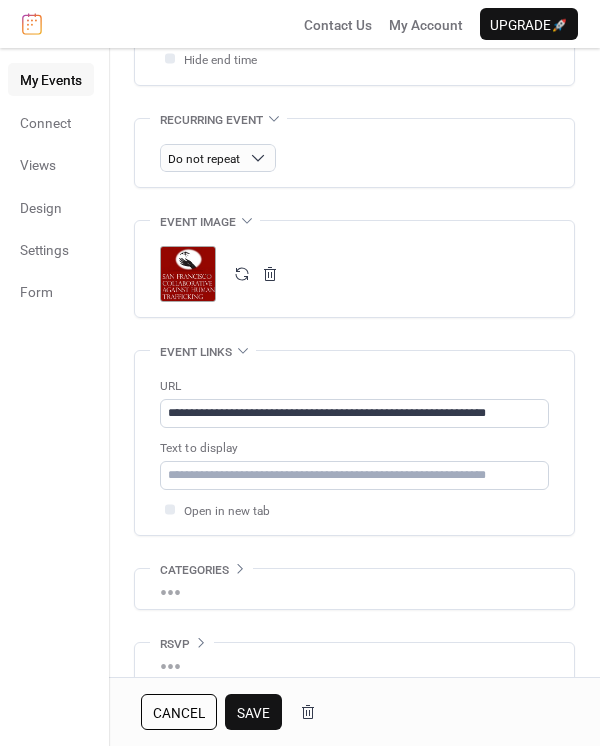 type on "**********" 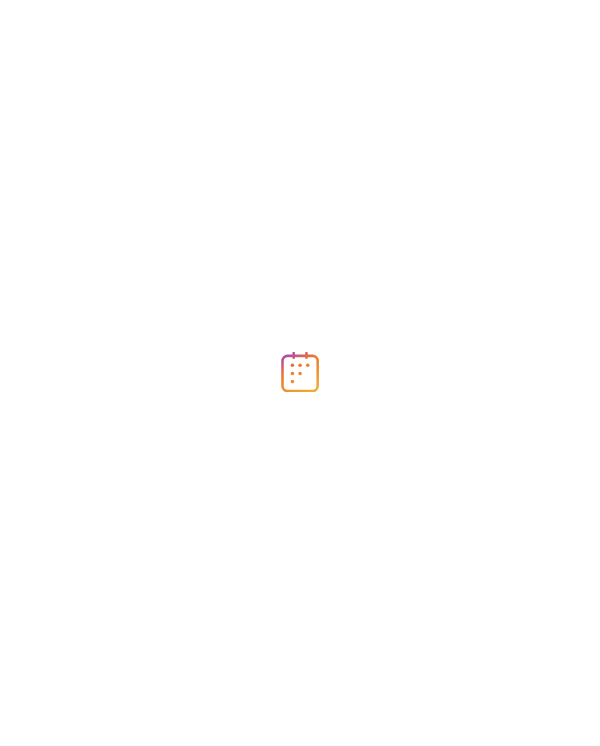 scroll, scrollTop: 0, scrollLeft: 0, axis: both 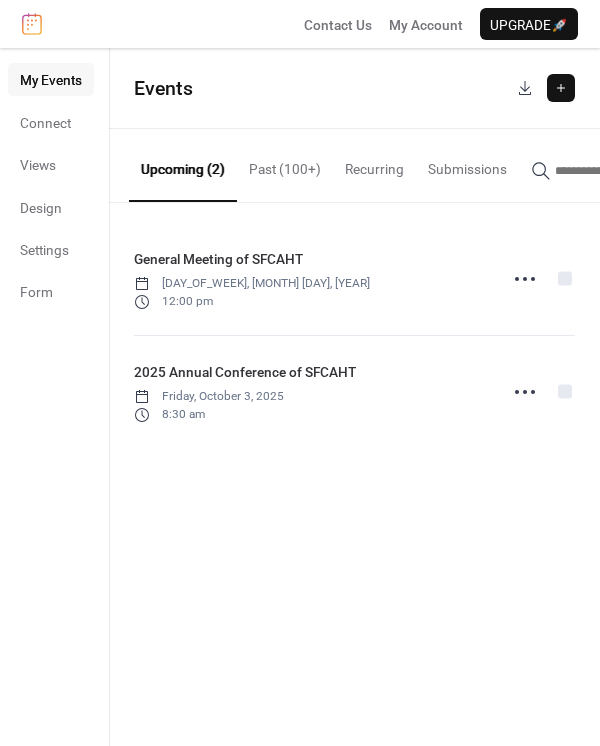 click at bounding box center [561, 88] 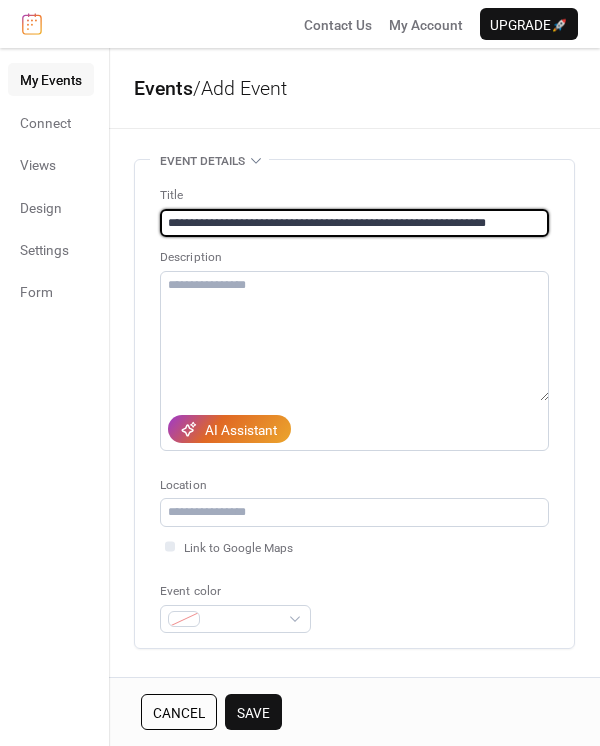 click on "**********" at bounding box center [354, 223] 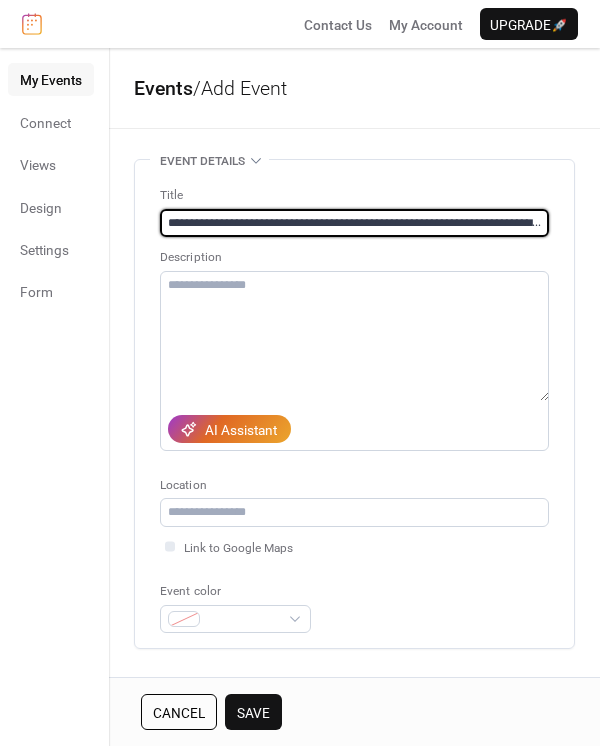 click on "**********" at bounding box center (354, 223) 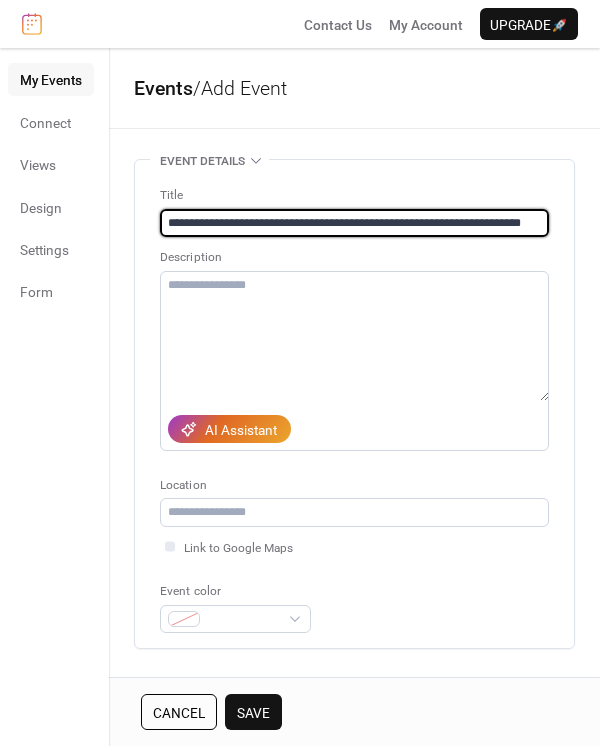 click on "**********" at bounding box center (354, 223) 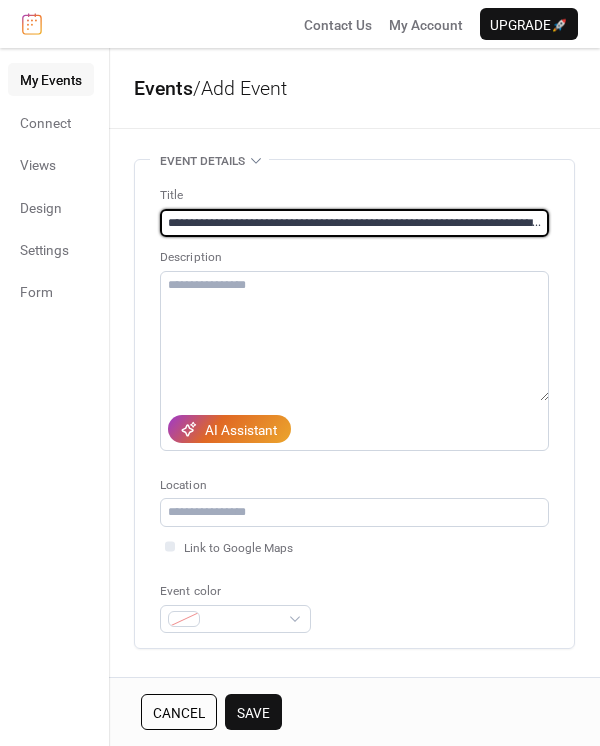 click on "**********" at bounding box center [354, 223] 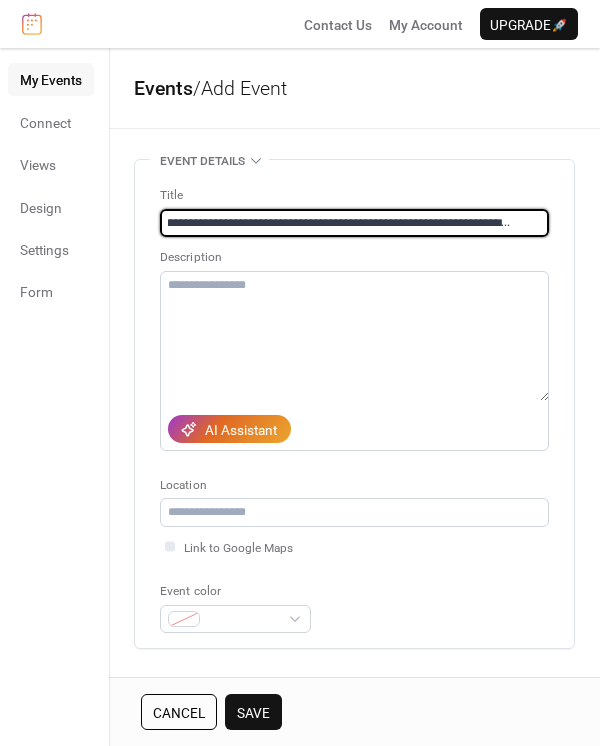 scroll, scrollTop: 0, scrollLeft: 0, axis: both 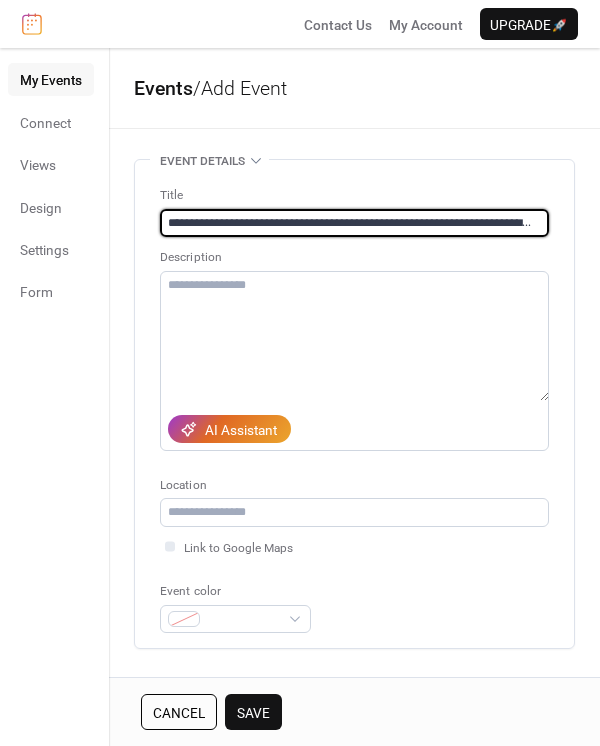 click on "**********" at bounding box center (351, 223) 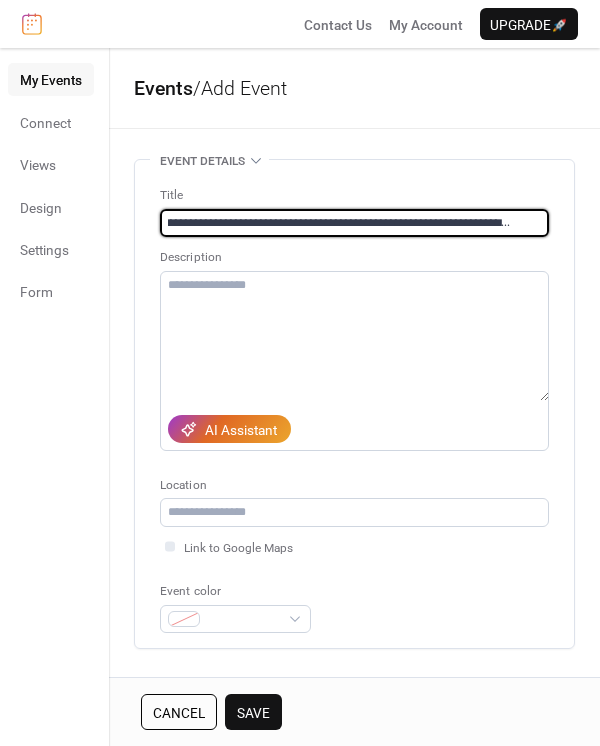 type on "**********" 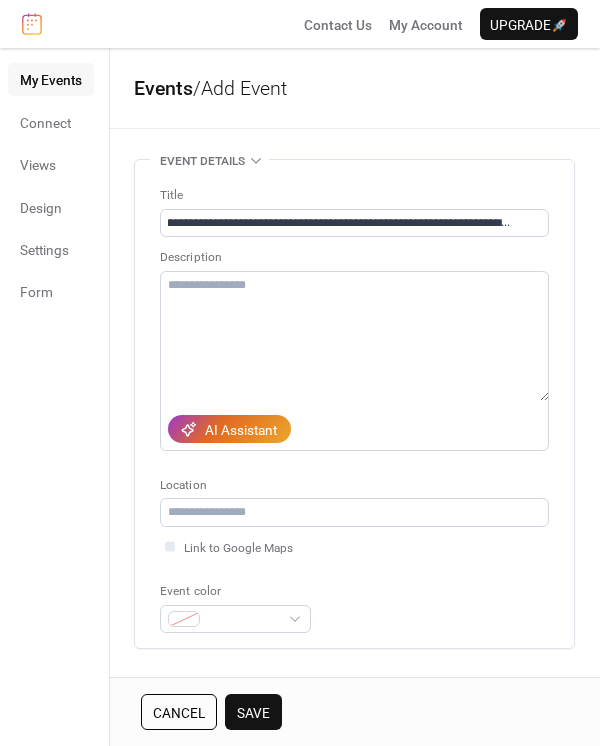 scroll, scrollTop: 0, scrollLeft: 0, axis: both 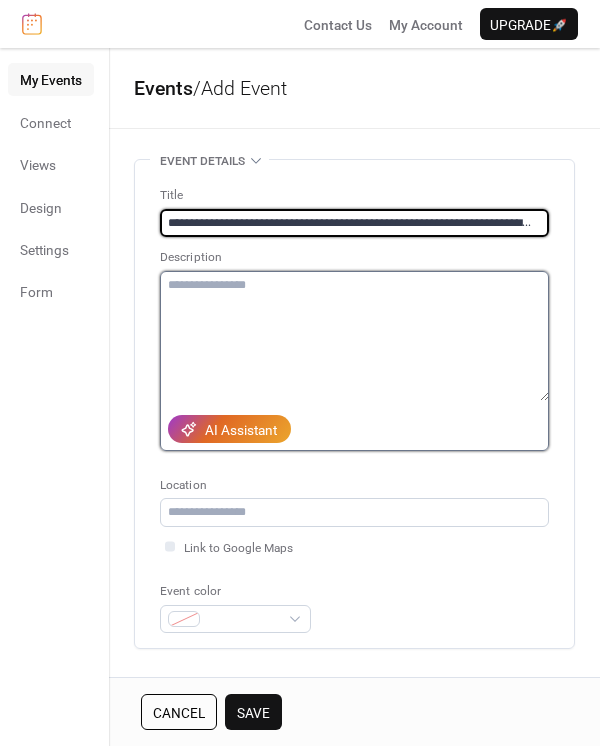 click at bounding box center (354, 336) 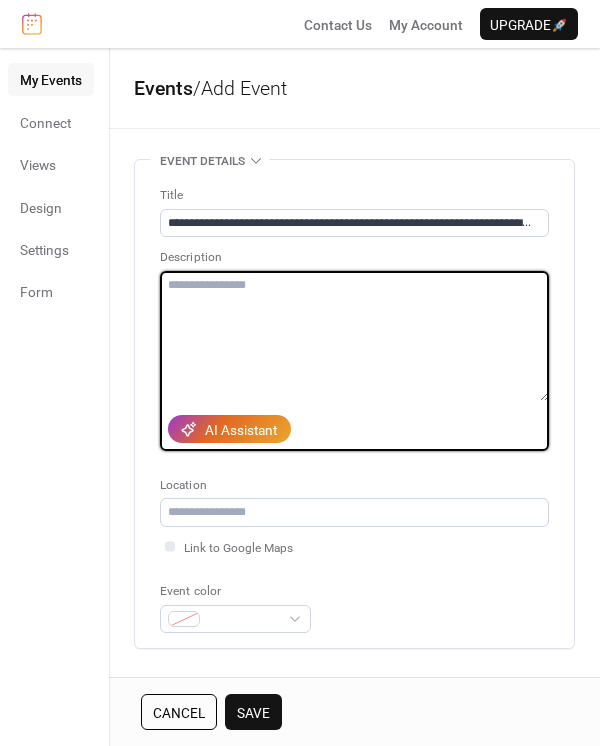 paste on "**********" 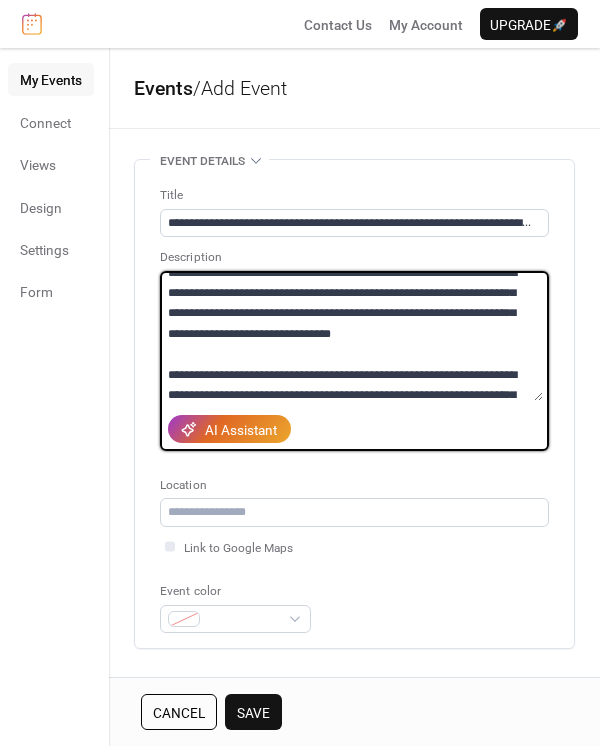 scroll, scrollTop: 0, scrollLeft: 0, axis: both 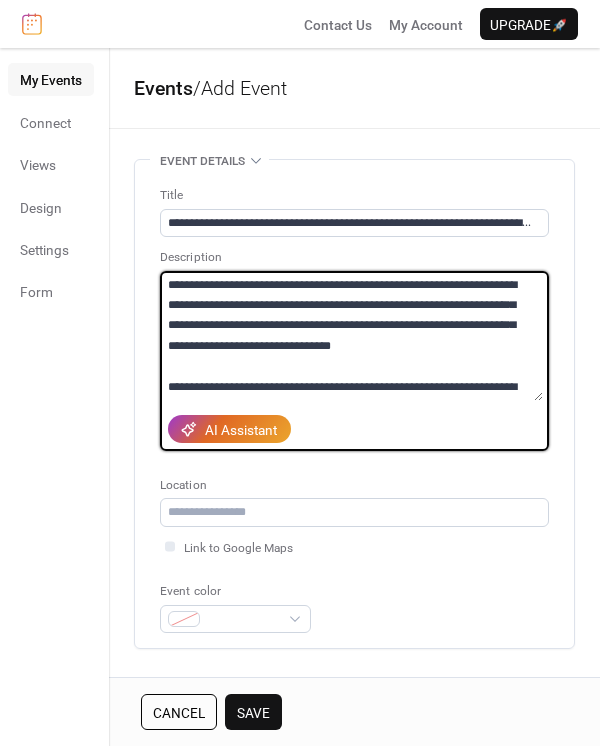 click on "**********" at bounding box center (351, 336) 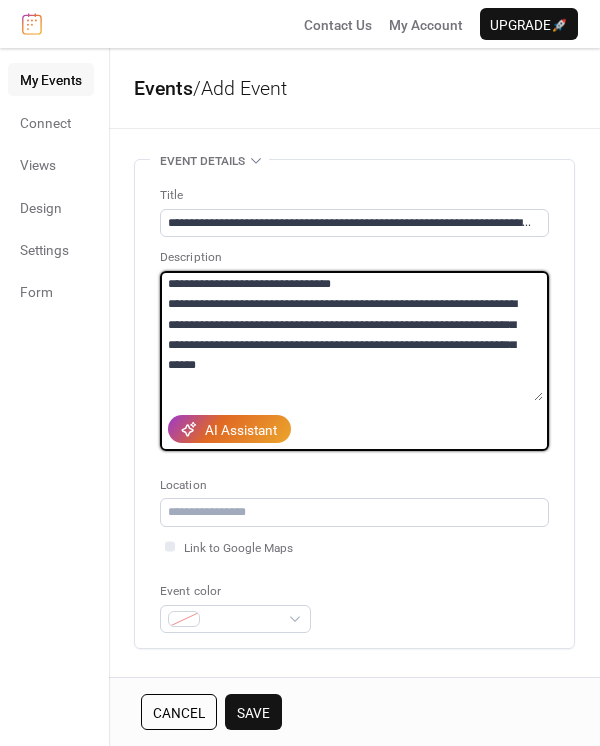 scroll, scrollTop: 80, scrollLeft: 0, axis: vertical 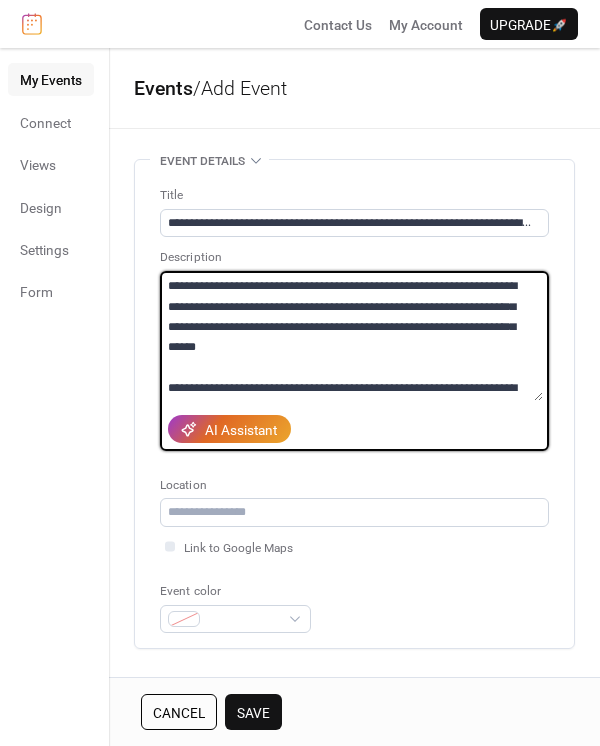 click on "**********" at bounding box center (351, 336) 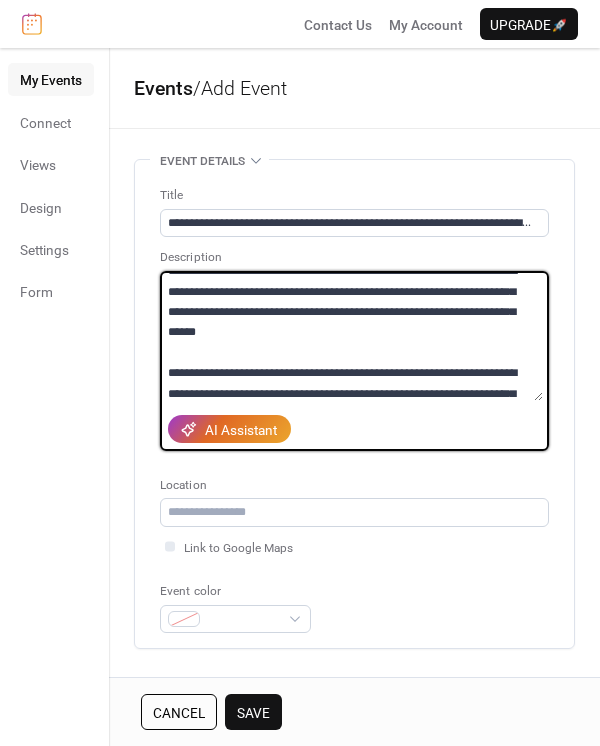 scroll, scrollTop: 106, scrollLeft: 0, axis: vertical 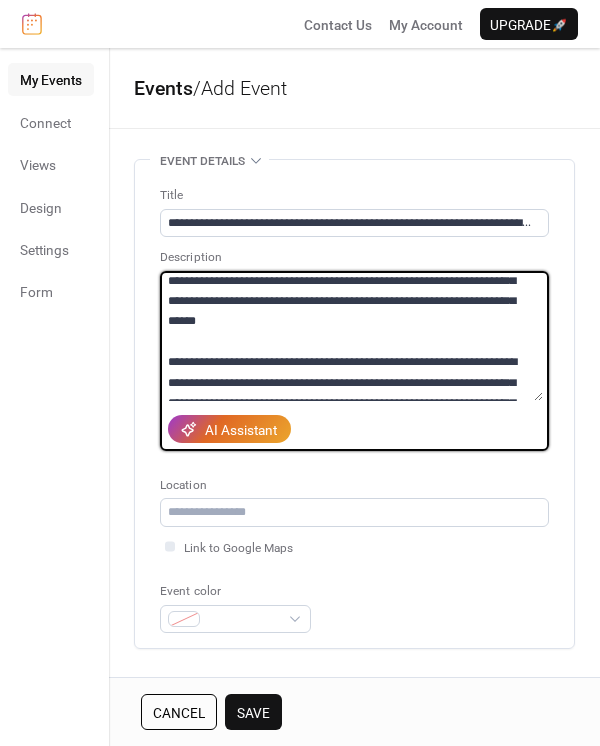 click on "**********" at bounding box center [351, 336] 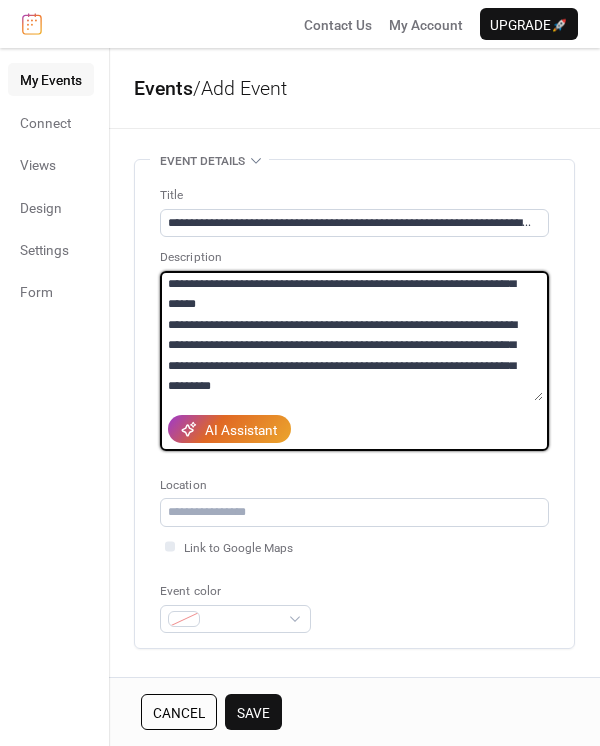 scroll, scrollTop: 142, scrollLeft: 0, axis: vertical 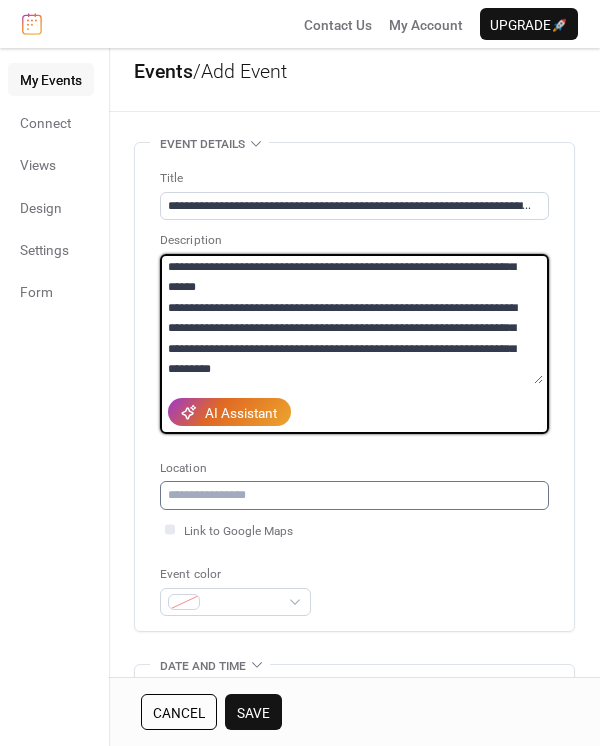 type on "**********" 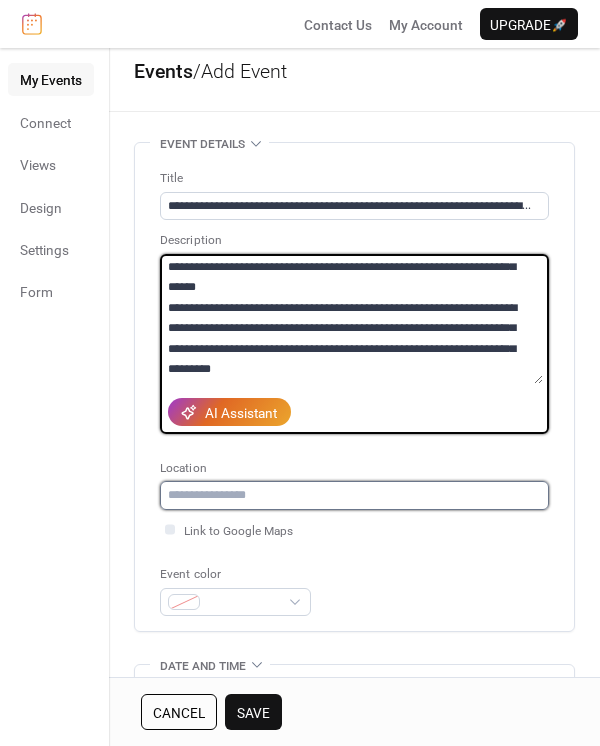 click at bounding box center (354, 495) 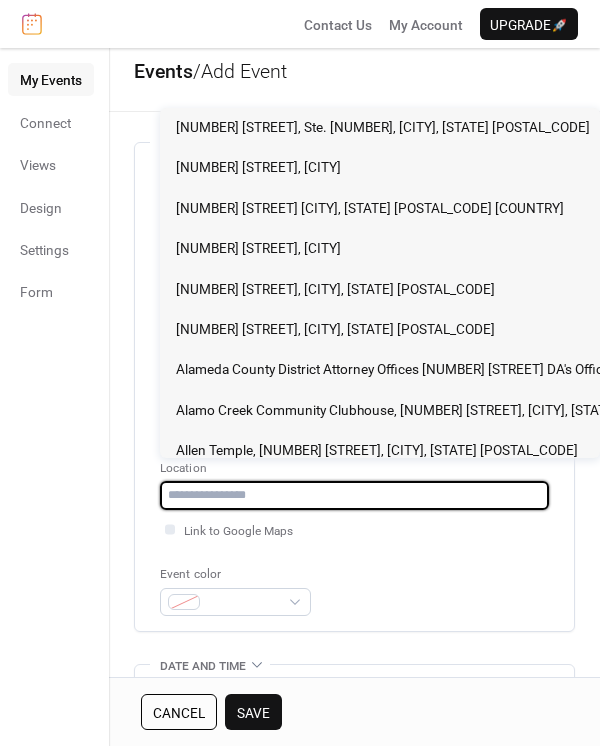 paste on "**********" 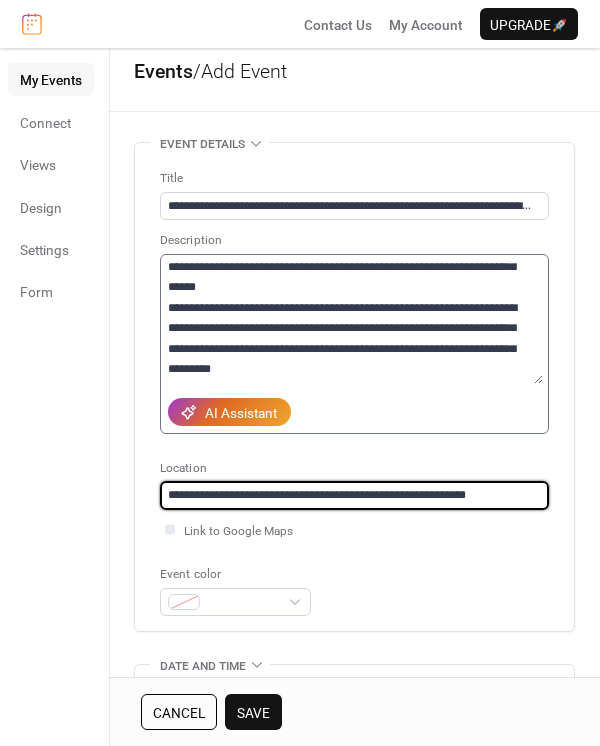 paste on "**********" 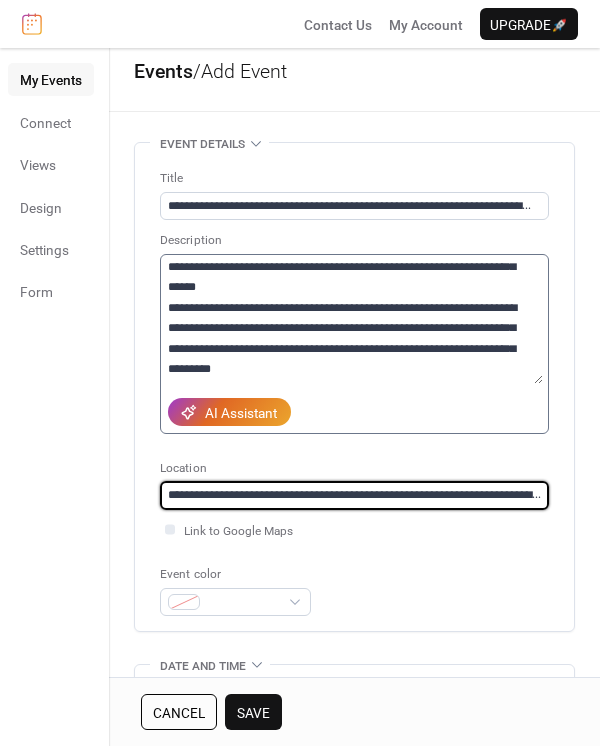 scroll, scrollTop: 0, scrollLeft: 225, axis: horizontal 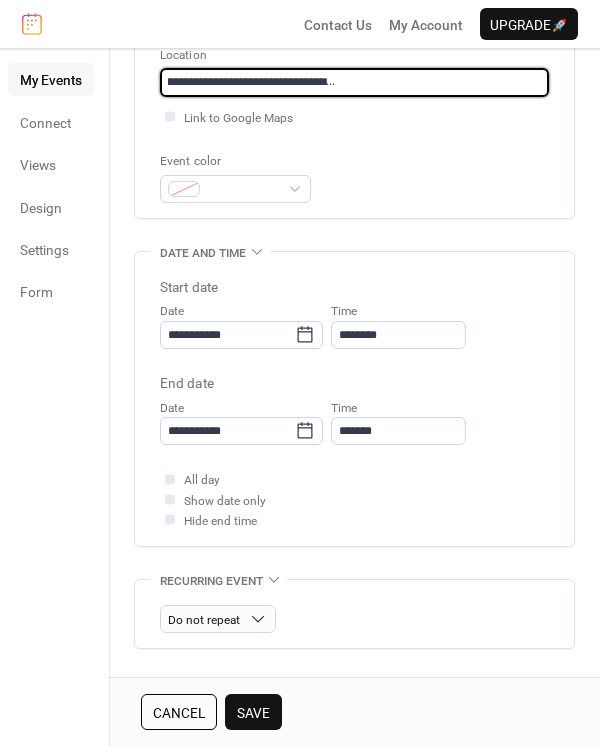 type on "**********" 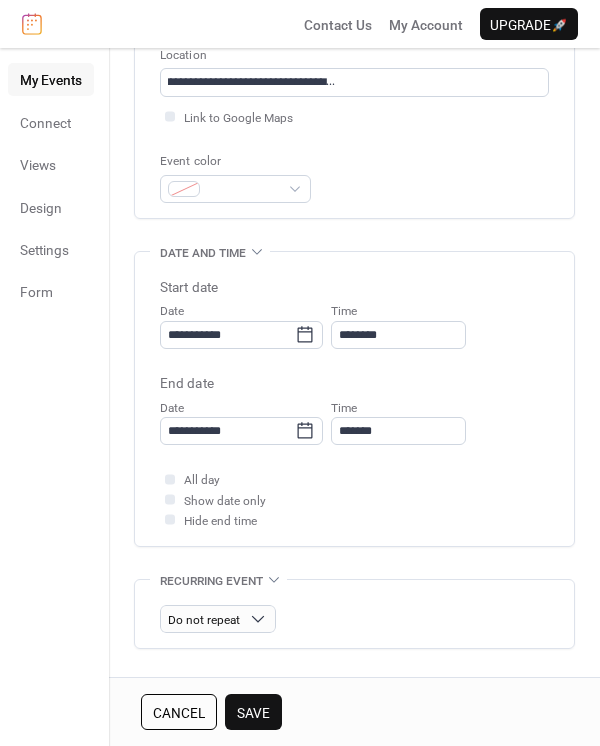 scroll, scrollTop: 0, scrollLeft: 0, axis: both 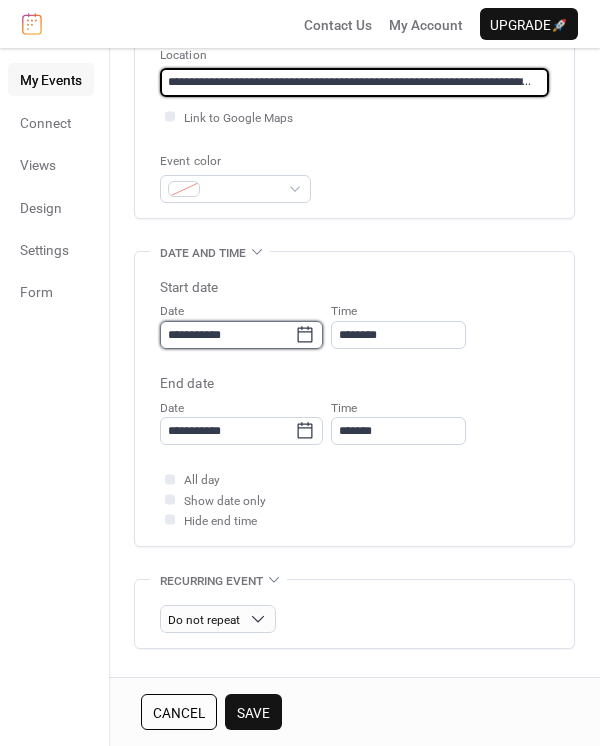 click on "**********" at bounding box center [227, 335] 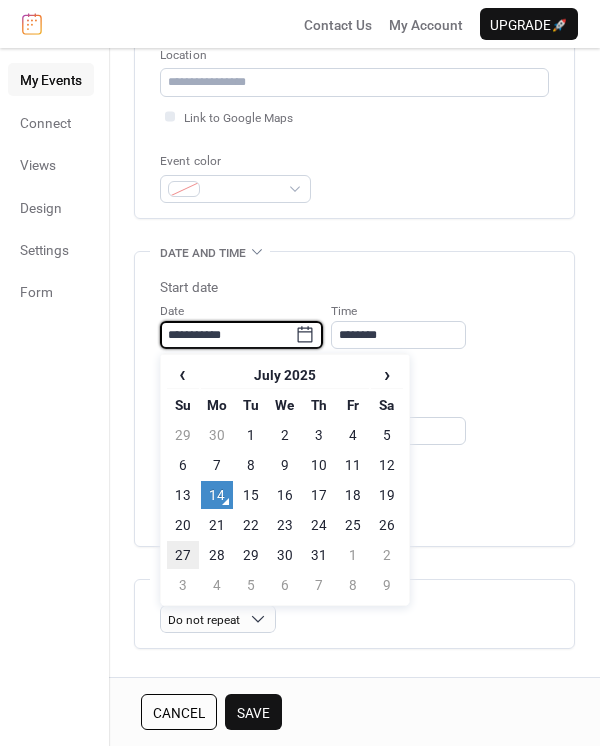 click on "27" at bounding box center (183, 555) 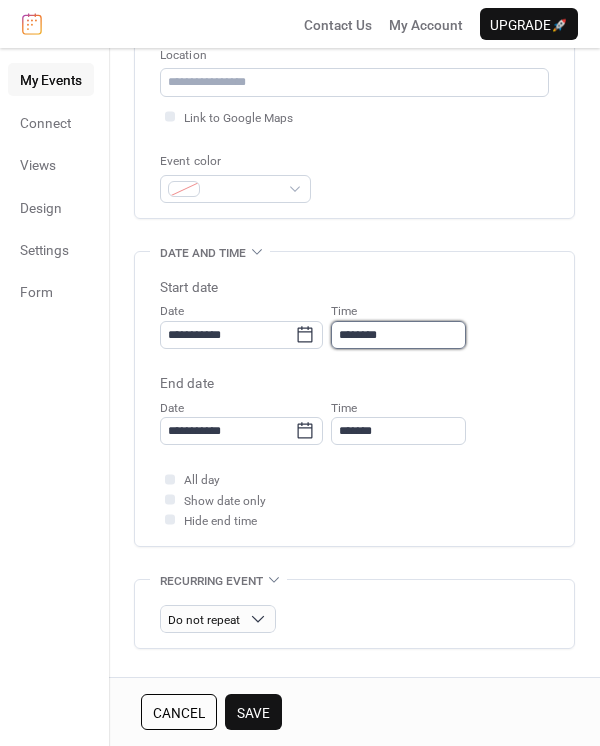 click on "********" at bounding box center [398, 335] 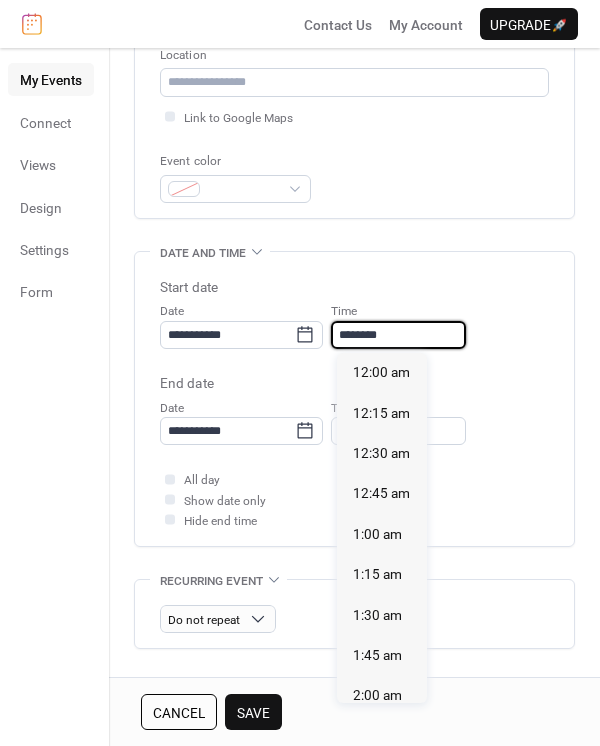 scroll, scrollTop: 1915, scrollLeft: 0, axis: vertical 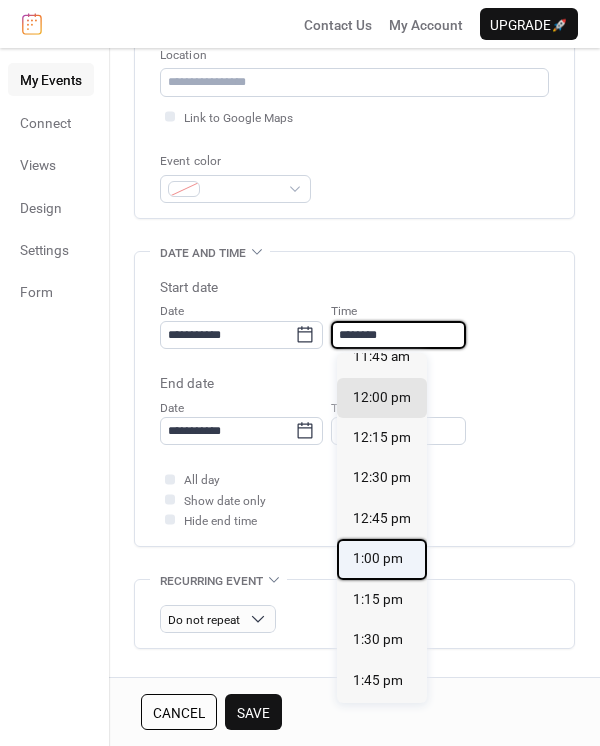 click on "1:00 pm" at bounding box center (378, 558) 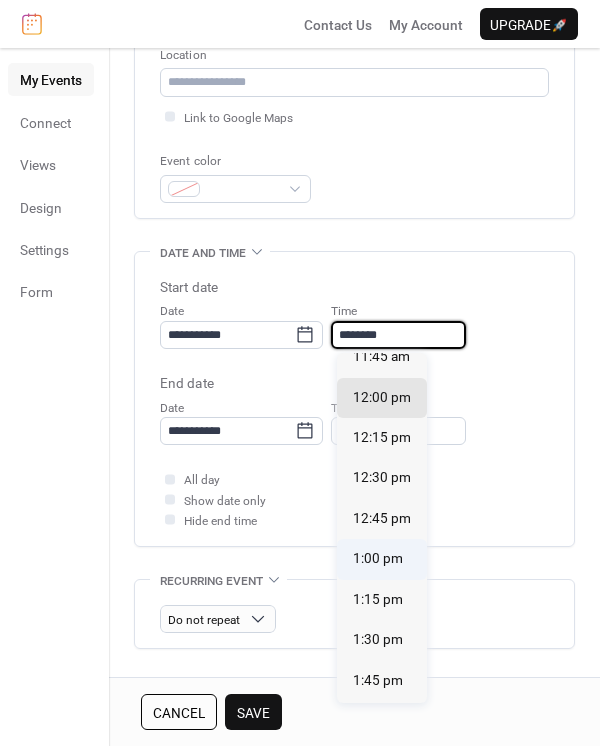 type on "*******" 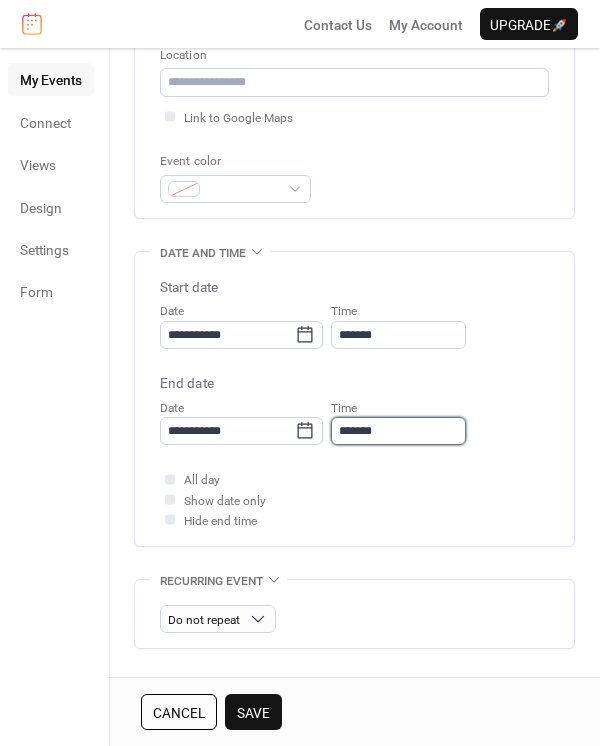 click on "*******" at bounding box center (398, 431) 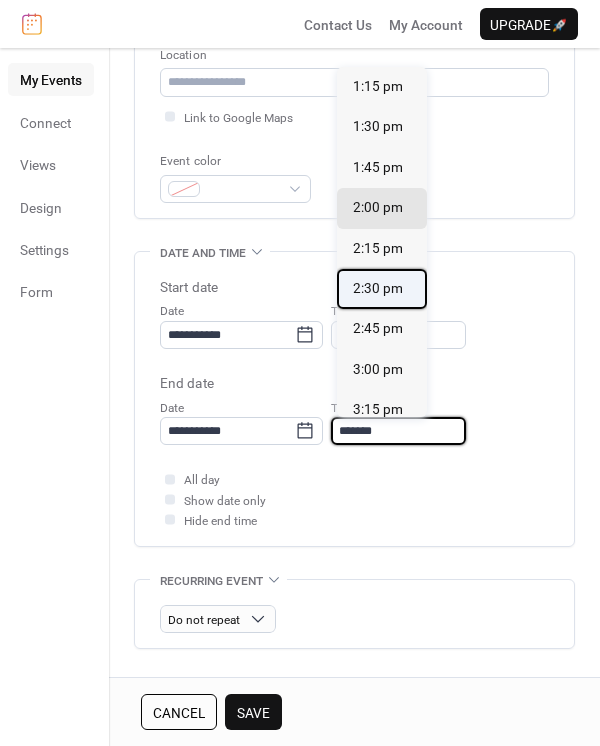 click on "2:30 pm" at bounding box center [378, 288] 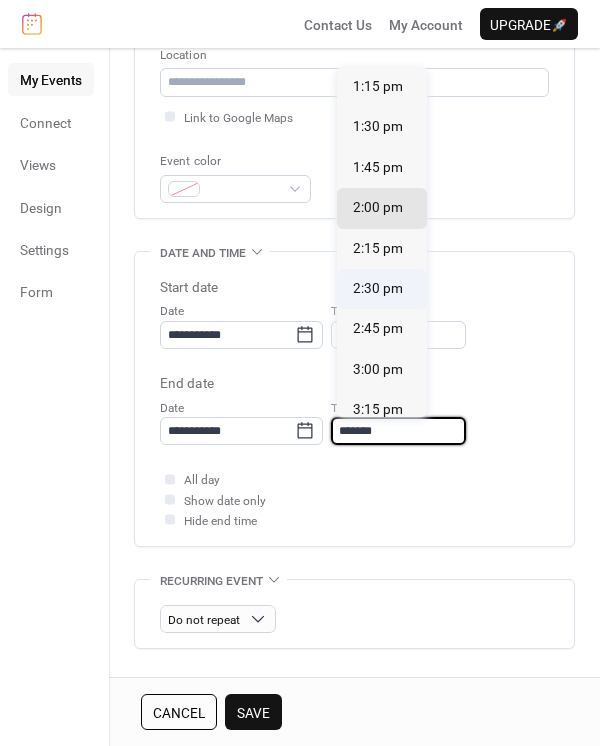 type on "*******" 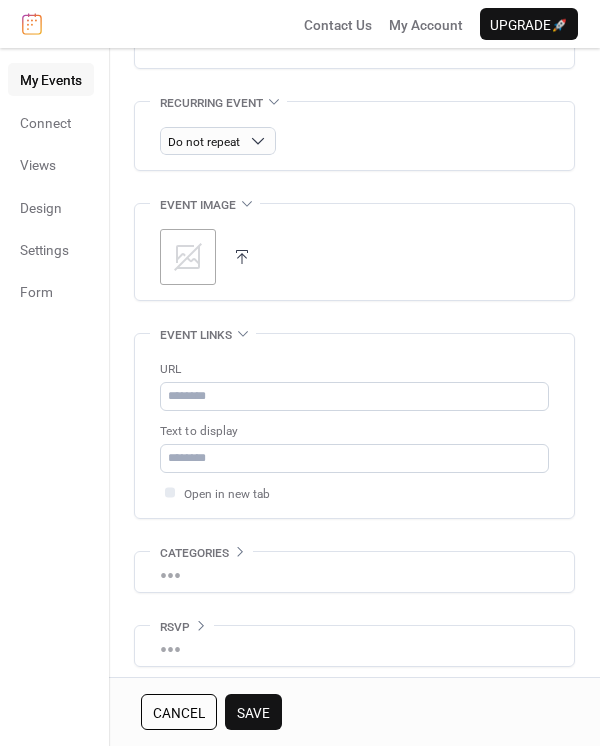 scroll, scrollTop: 918, scrollLeft: 0, axis: vertical 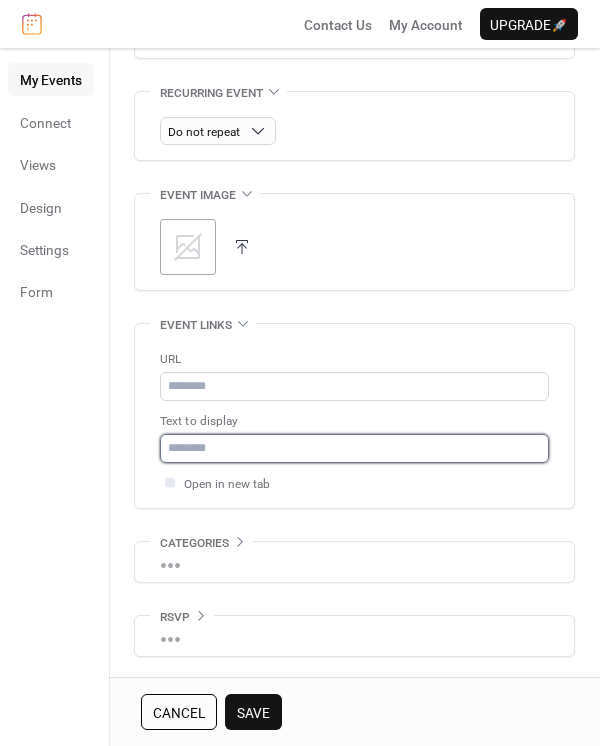 click at bounding box center (354, 448) 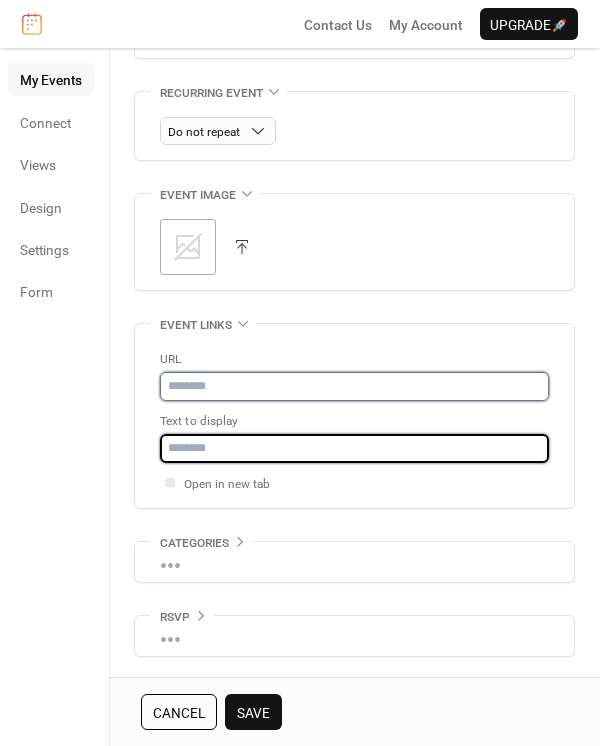 click at bounding box center (354, 386) 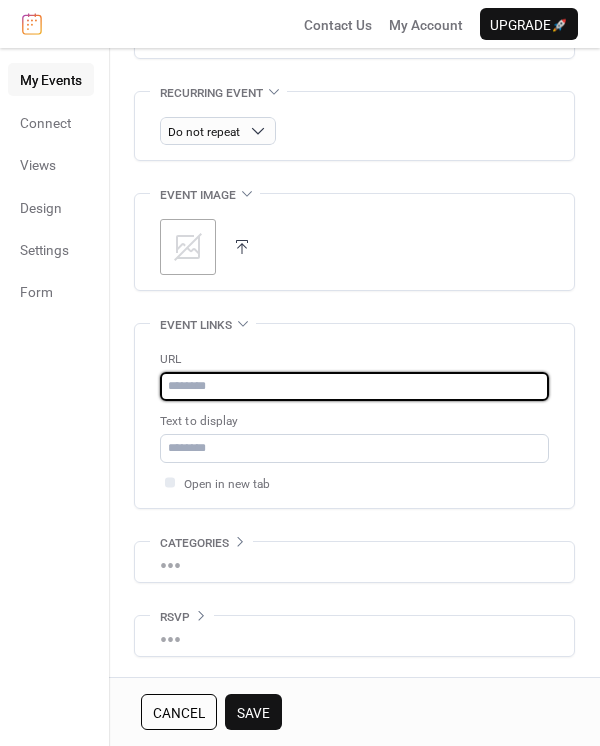 paste on "**********" 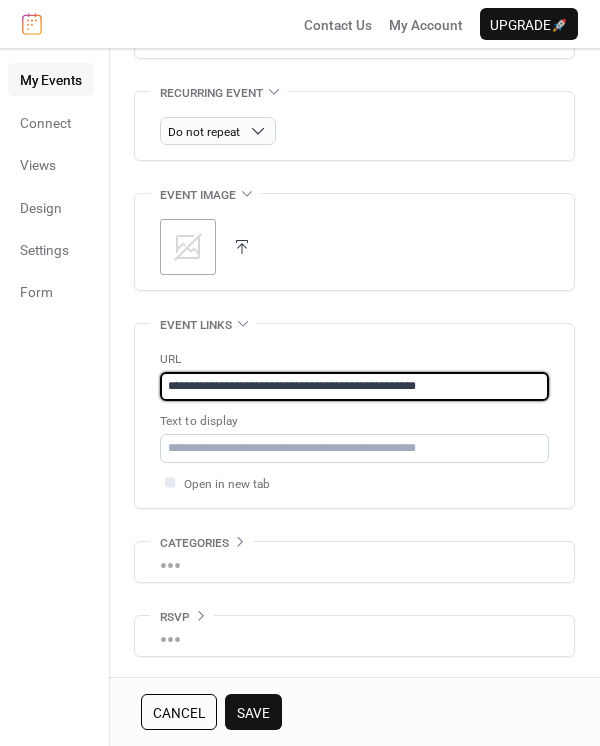type on "**********" 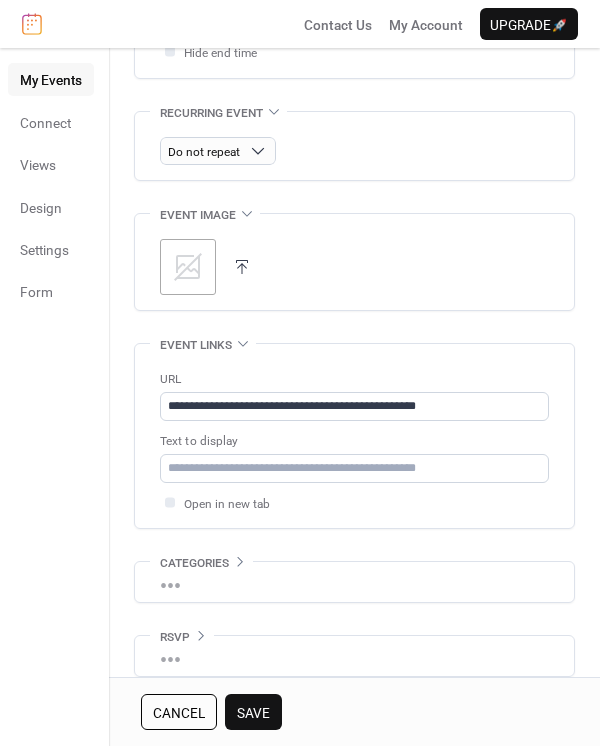 scroll, scrollTop: 918, scrollLeft: 0, axis: vertical 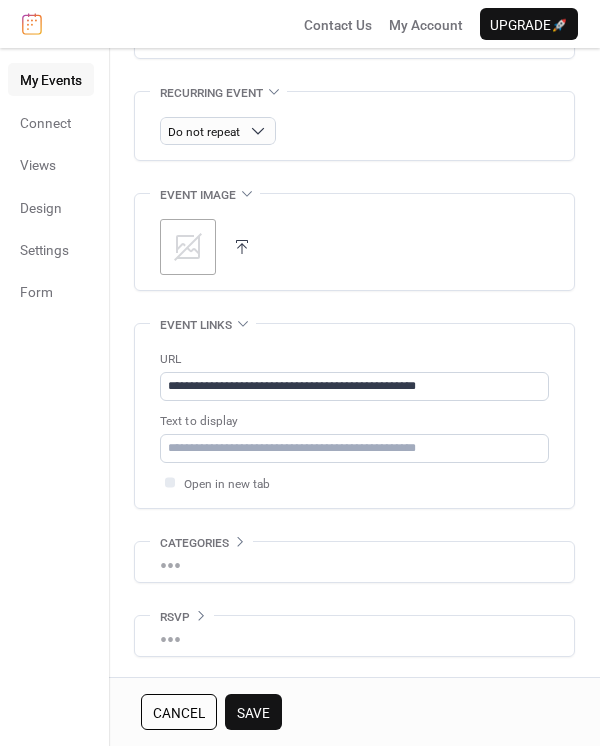 click 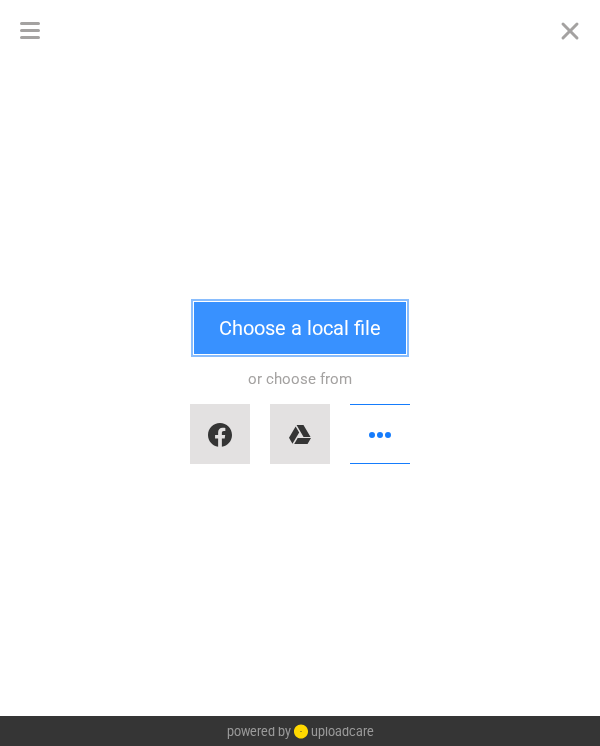 click on "Choose a local file" at bounding box center [300, 328] 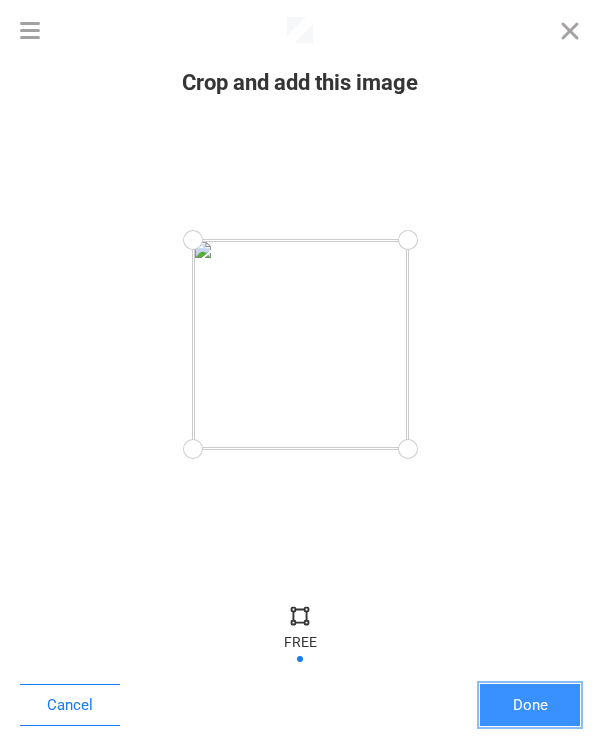 click on "Done" at bounding box center (530, 705) 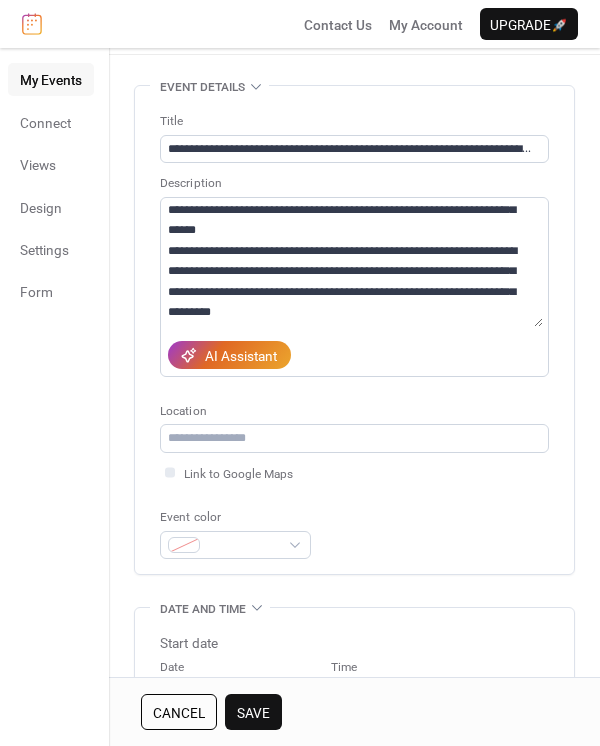 scroll, scrollTop: 96, scrollLeft: 0, axis: vertical 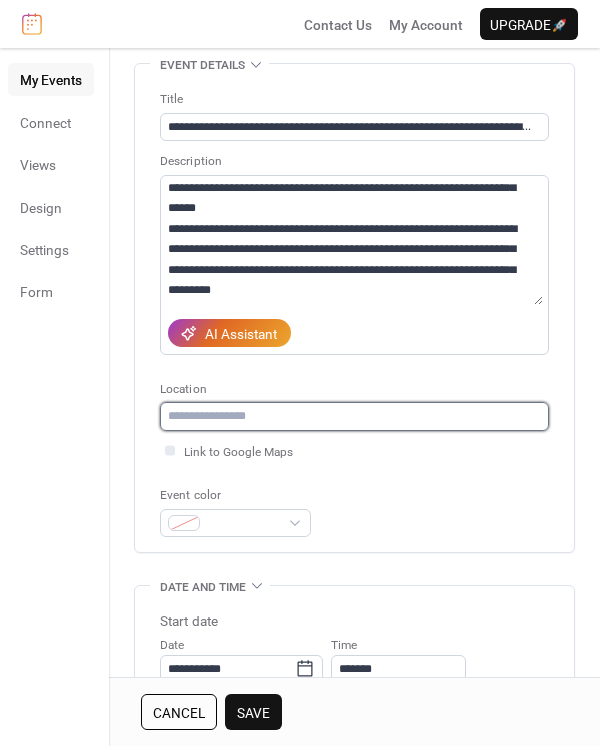 click at bounding box center [351, 416] 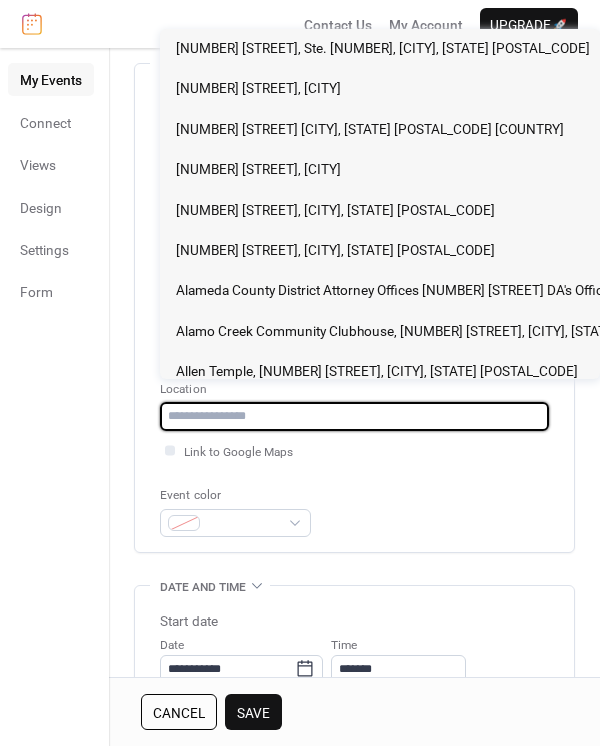 paste on "**********" 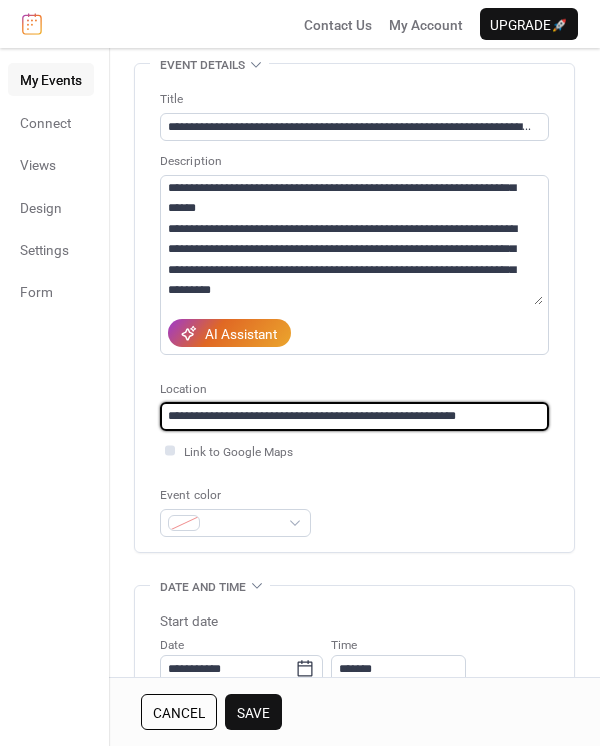 type on "**********" 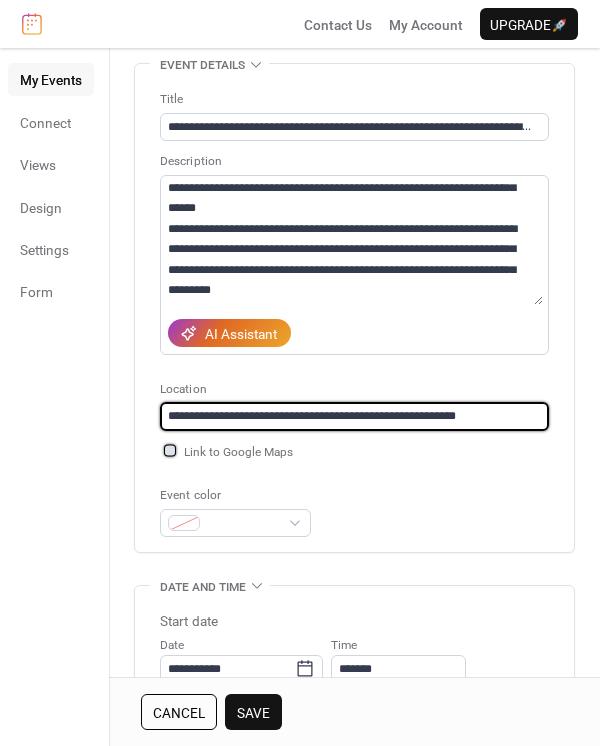 click at bounding box center [170, 450] 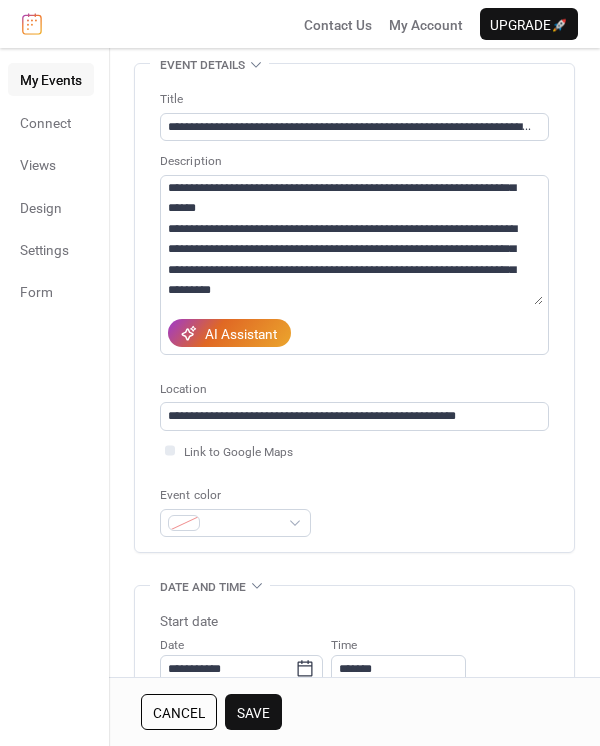 click on "Link to Google Maps" at bounding box center (354, 451) 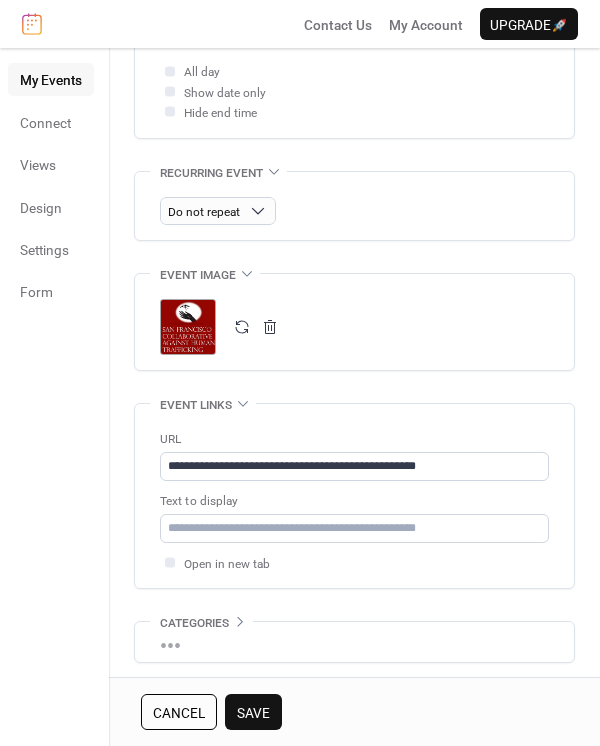 scroll, scrollTop: 918, scrollLeft: 0, axis: vertical 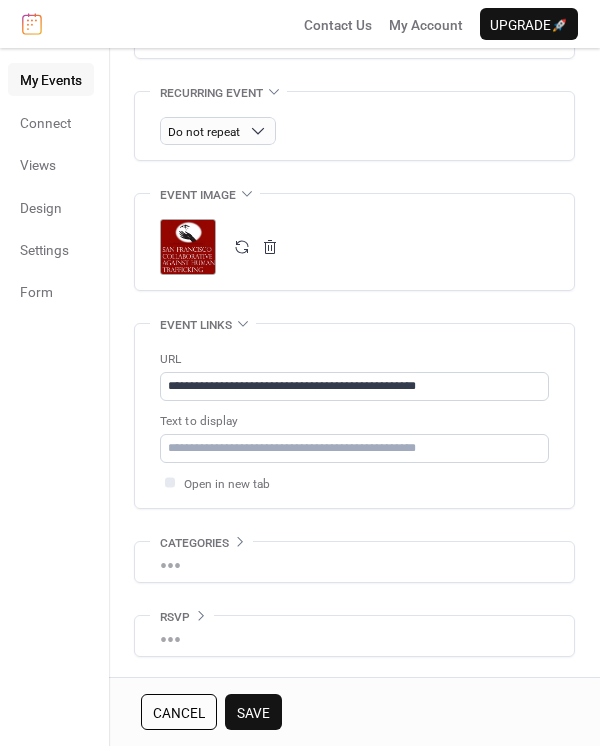 click on "Save" at bounding box center (253, 713) 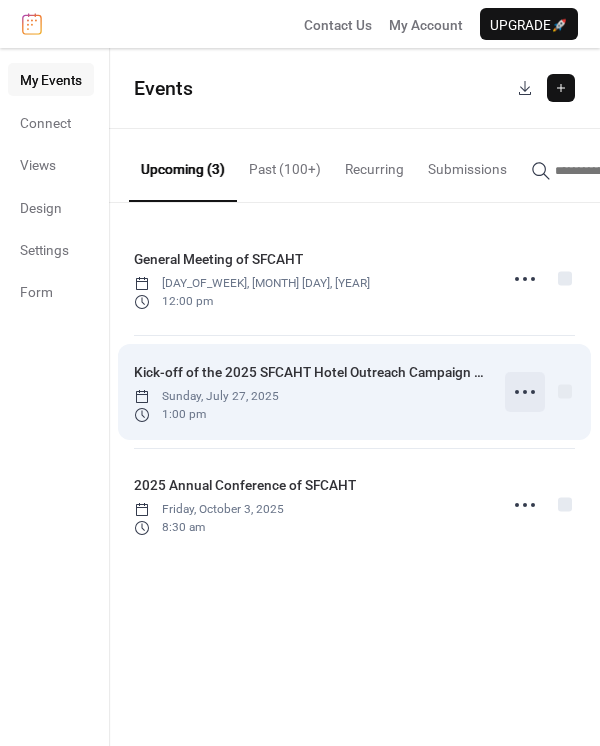 click 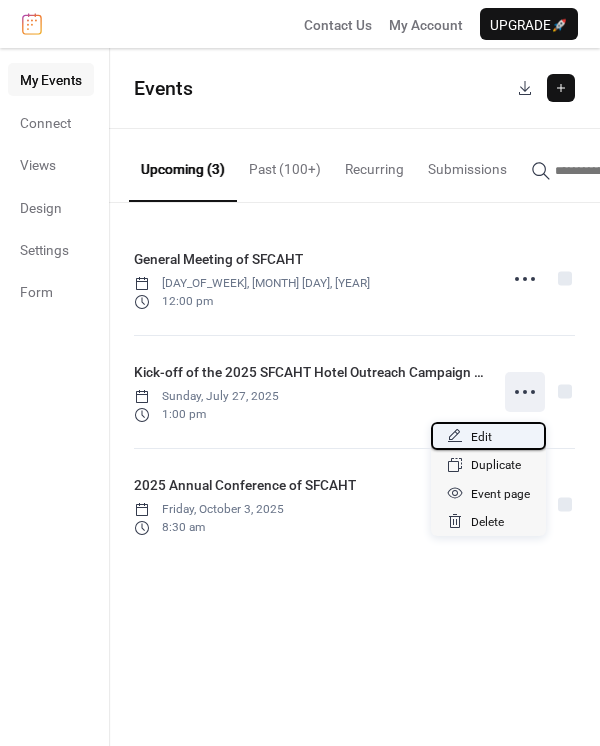 click on "Edit" at bounding box center [481, 437] 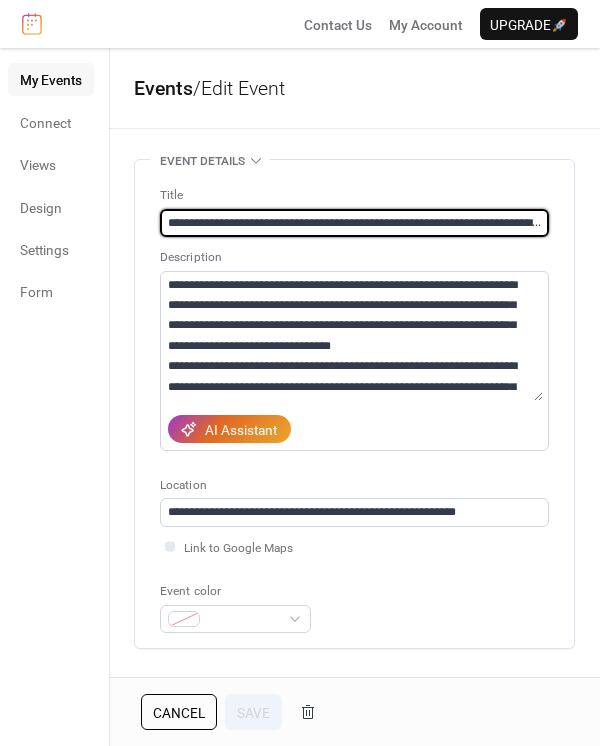 scroll, scrollTop: 0, scrollLeft: 65, axis: horizontal 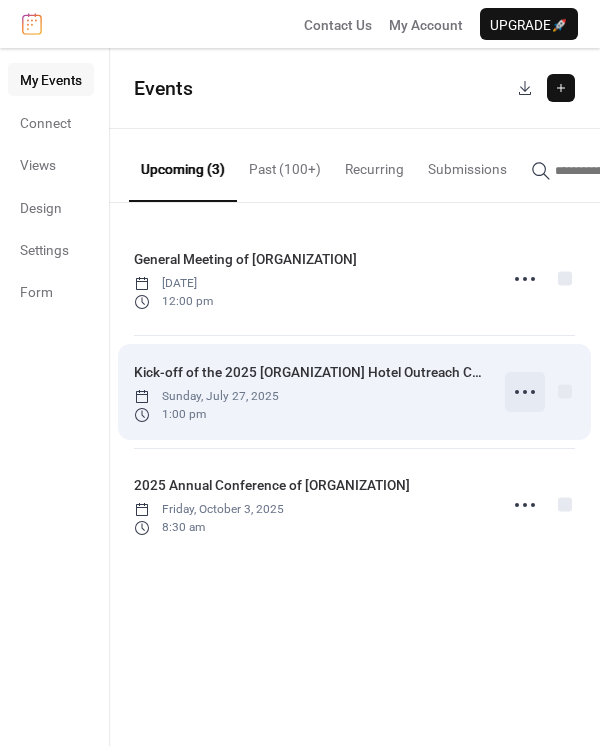 click 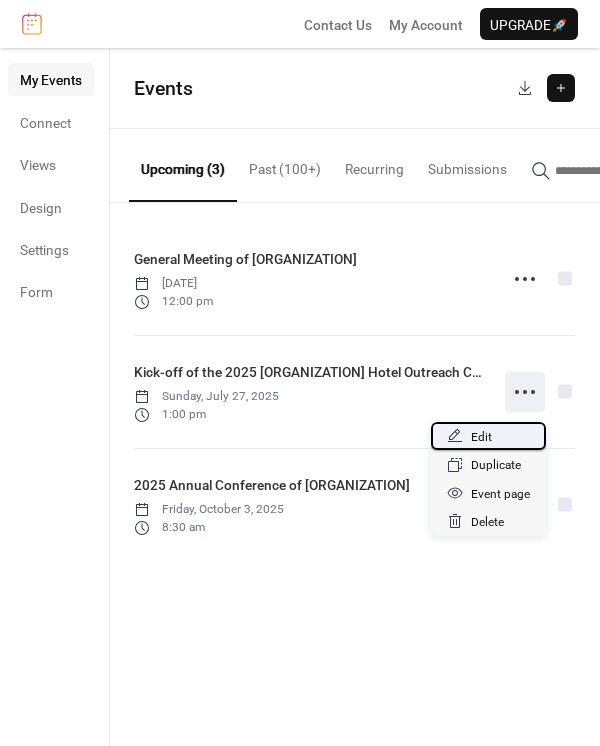 click on "Edit" at bounding box center (481, 437) 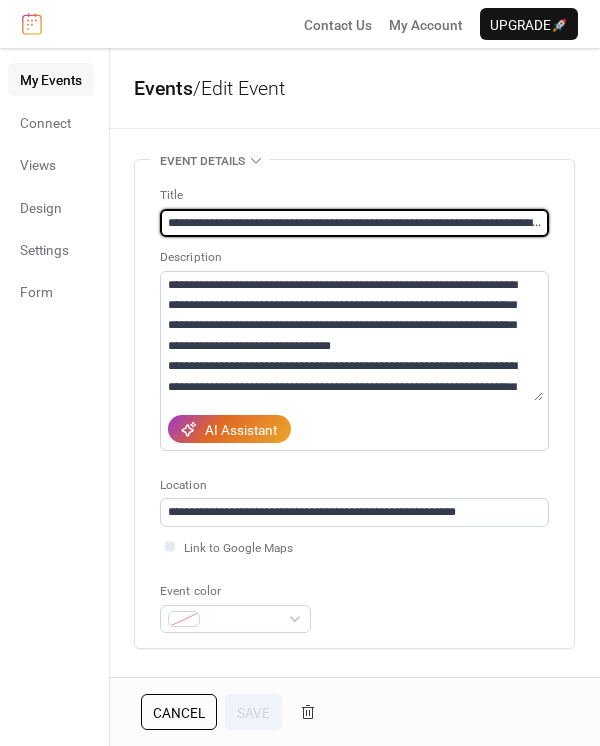 scroll, scrollTop: 0, scrollLeft: 65, axis: horizontal 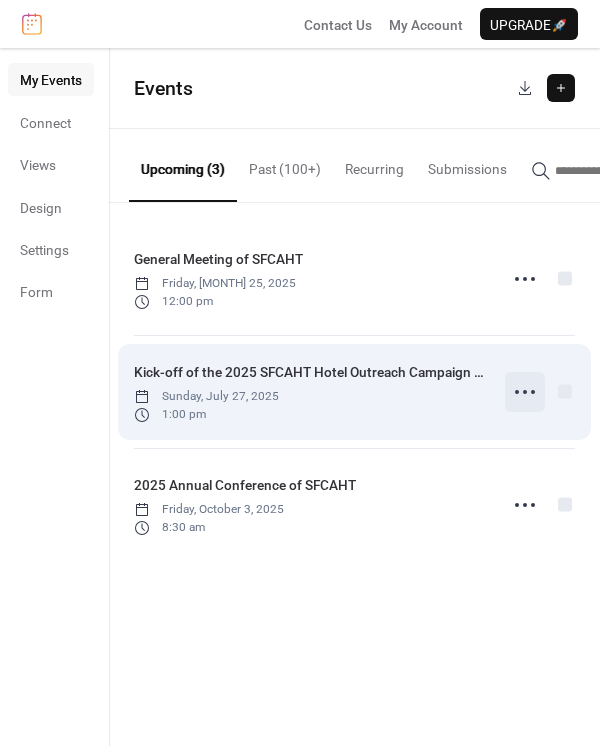 click 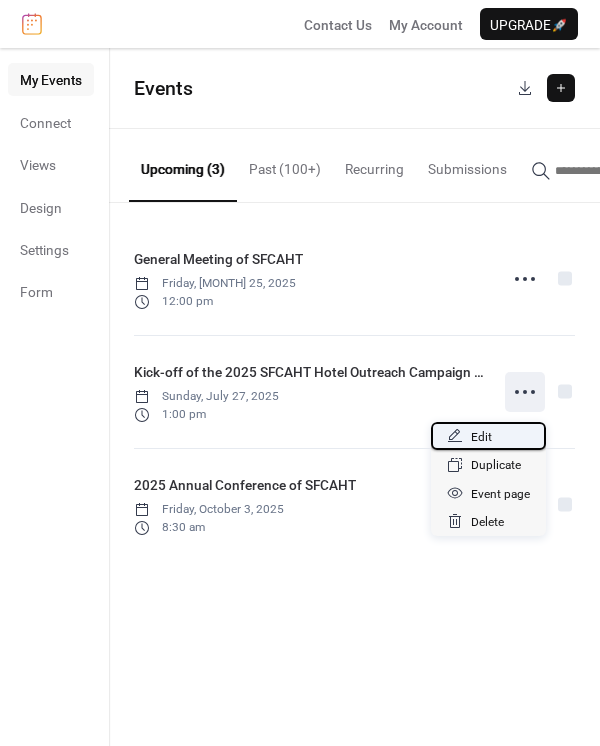 click on "Edit" at bounding box center (481, 437) 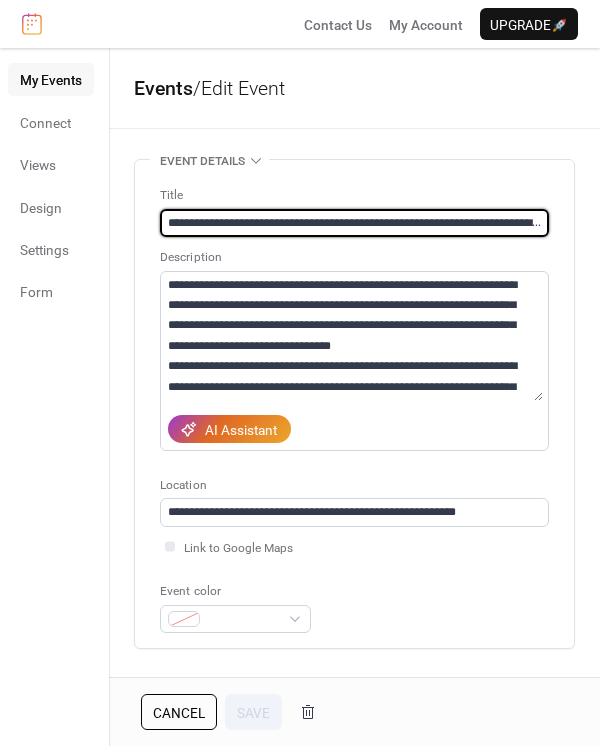 scroll, scrollTop: 0, scrollLeft: 65, axis: horizontal 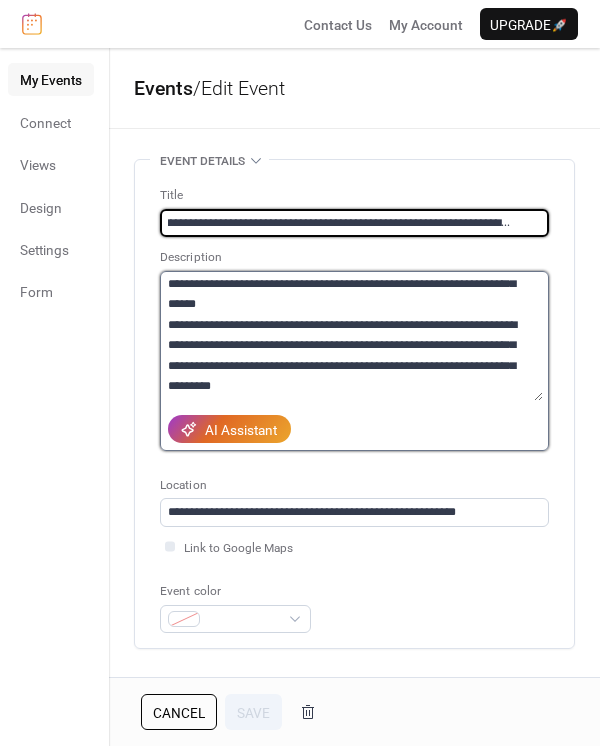 click on "**********" at bounding box center (351, 336) 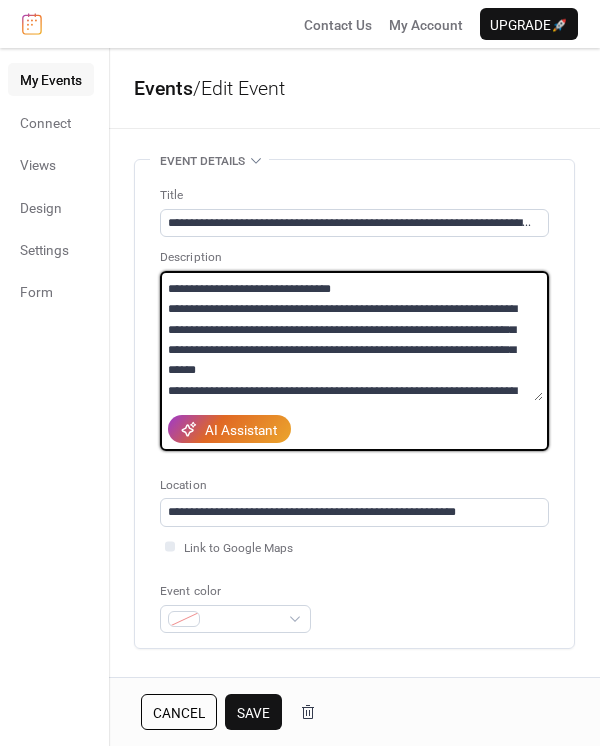 scroll, scrollTop: 0, scrollLeft: 0, axis: both 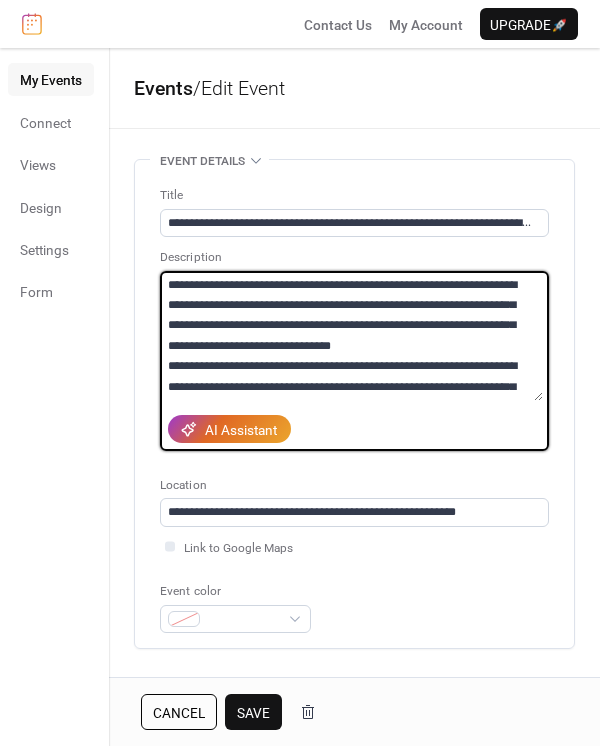 click on "**********" at bounding box center (351, 336) 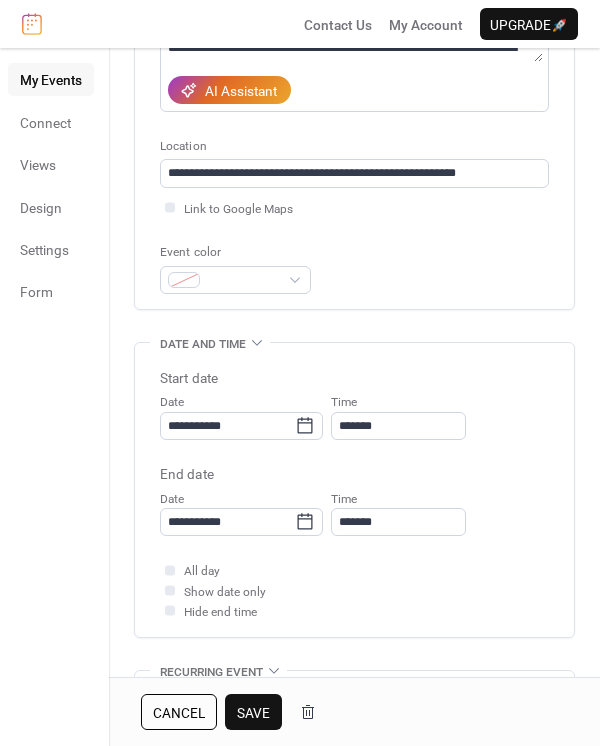 scroll, scrollTop: 0, scrollLeft: 0, axis: both 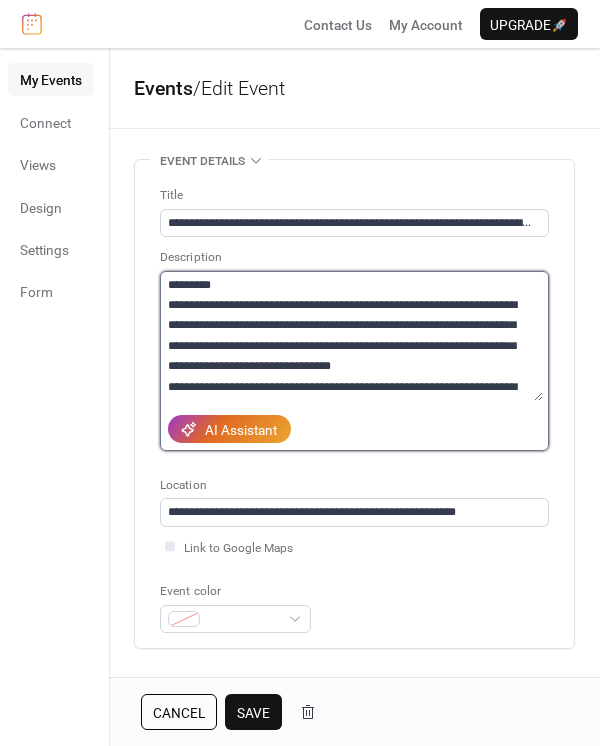click on "**********" at bounding box center (351, 336) 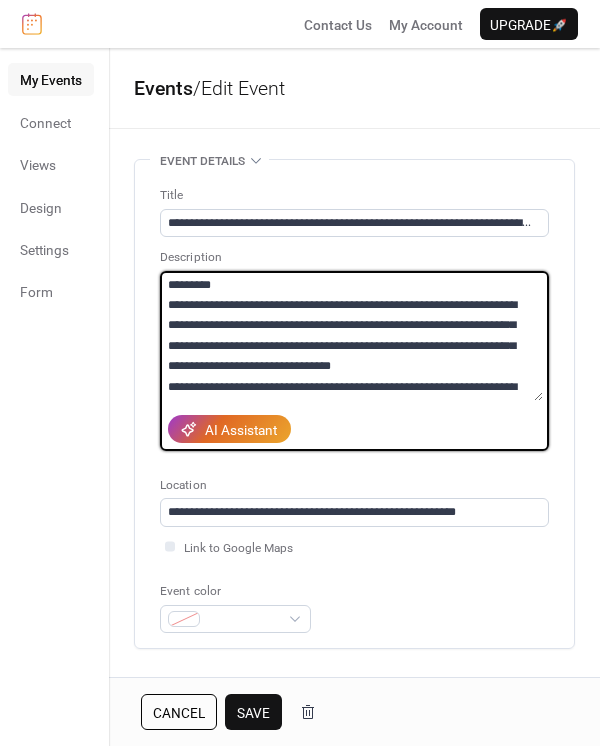paste on "**********" 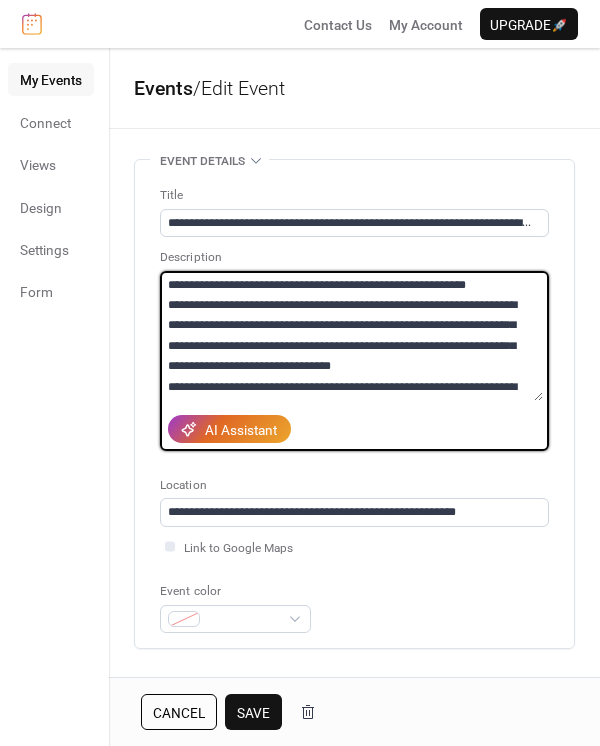 type on "**********" 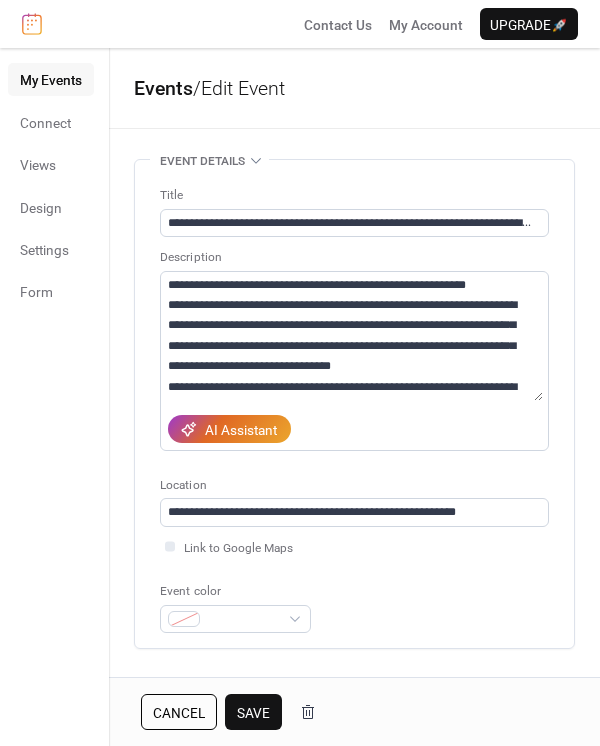 click on "Save" at bounding box center [253, 713] 